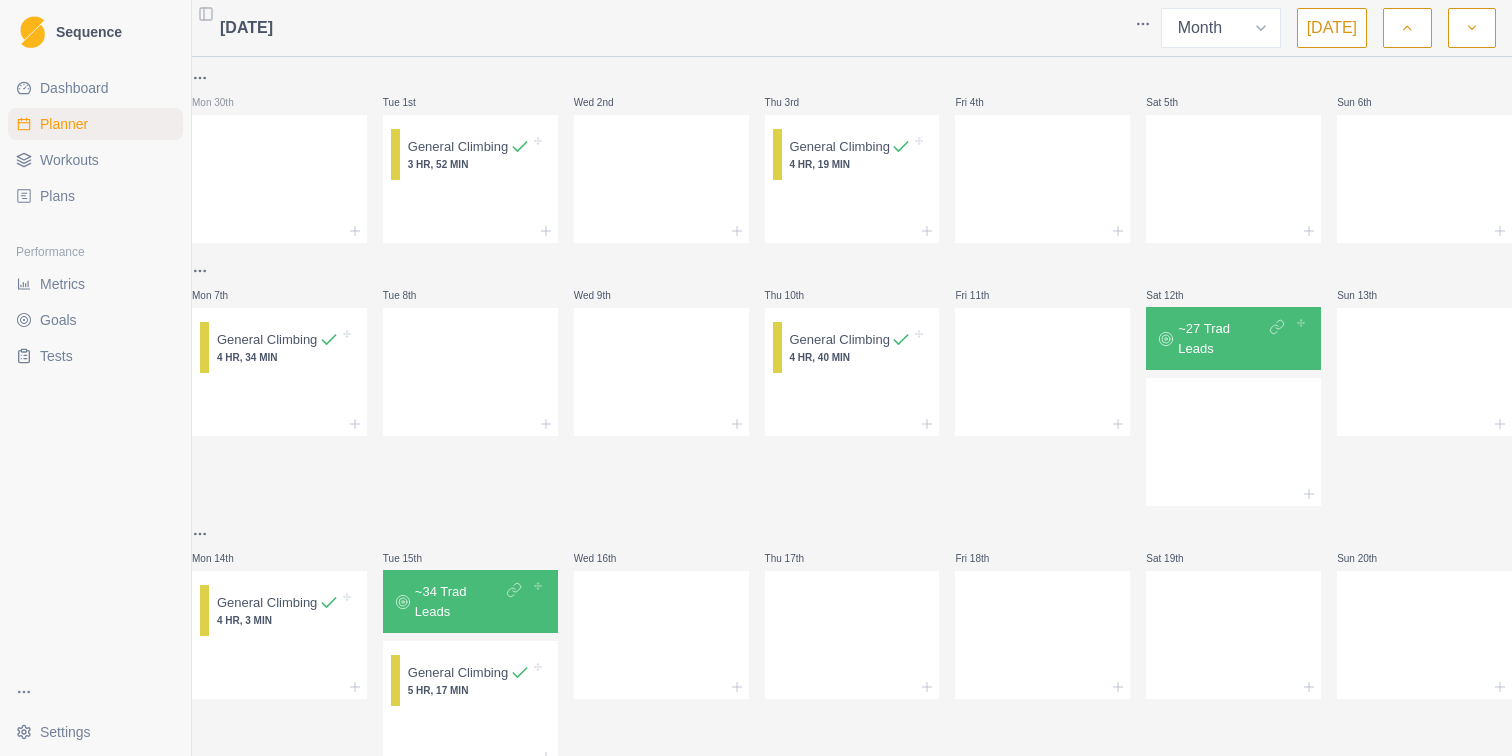 select on "month" 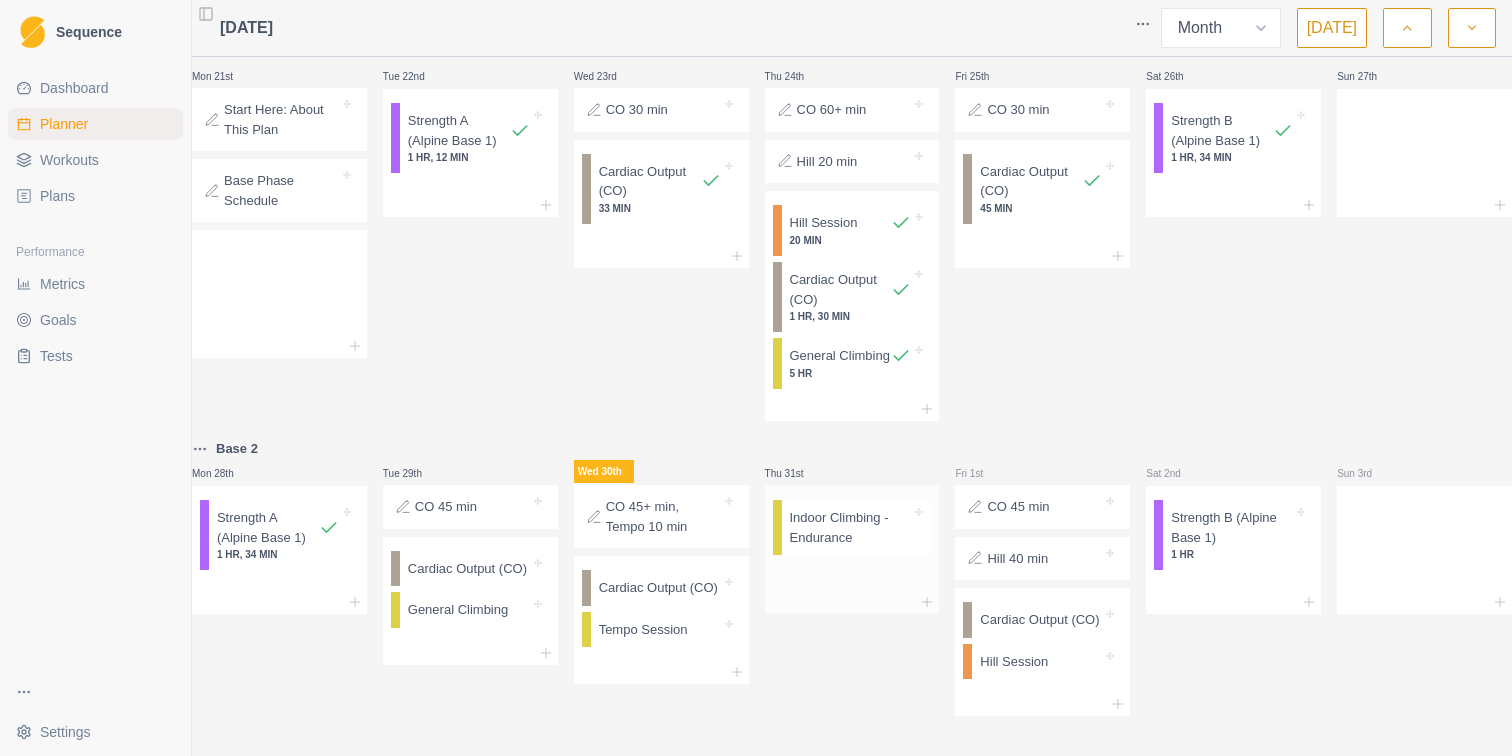 click on "Indoor Climbing - Endurance" at bounding box center [851, 527] 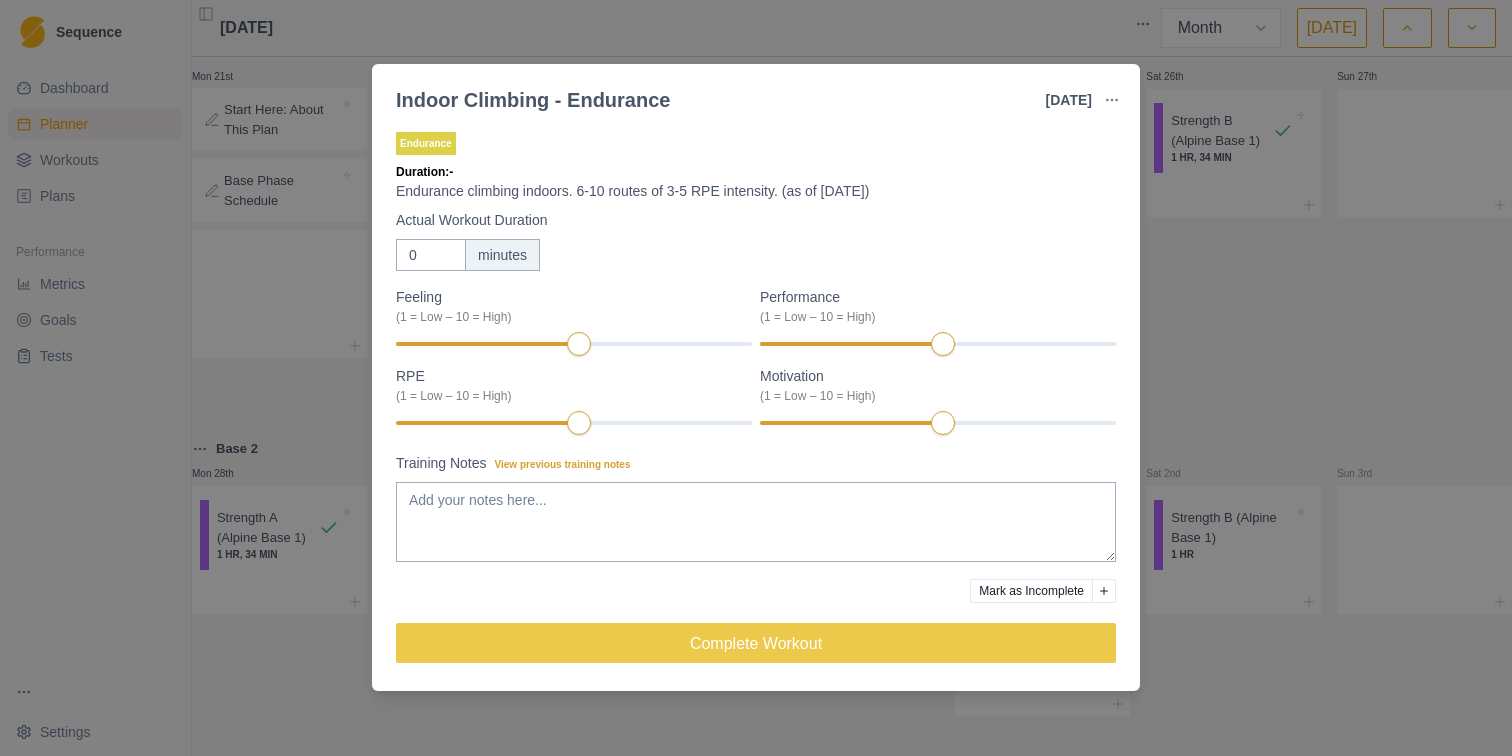 click at bounding box center (1112, 100) 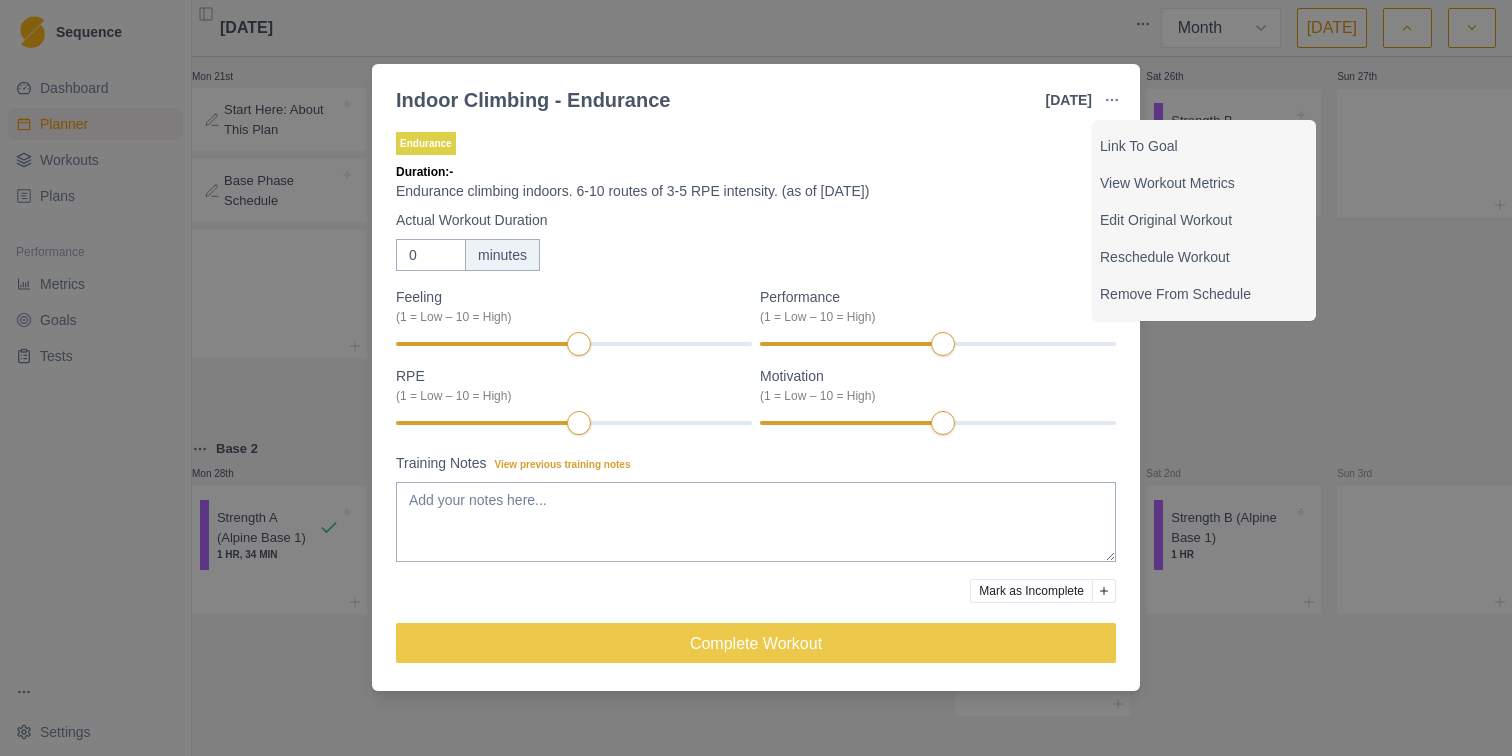 click on "Indoor Climbing - Endurance [DATE] Link To Goal View Workout Metrics Edit Original Workout Reschedule Workout Remove From Schedule Endurance Duration:  - Endurance climbing indoors. 6-10 routes of 3-5 RPE intensity. (as of [DATE]) Actual Workout Duration 0 minutes Feeling (1 = Low – 10 = High) Performance (1 = Low – 10 = High) RPE (1 = Low – 10 = High) Motivation (1 = Low – 10 = High) Training Notes View previous training notes Mark as Incomplete Complete Workout" at bounding box center [756, 378] 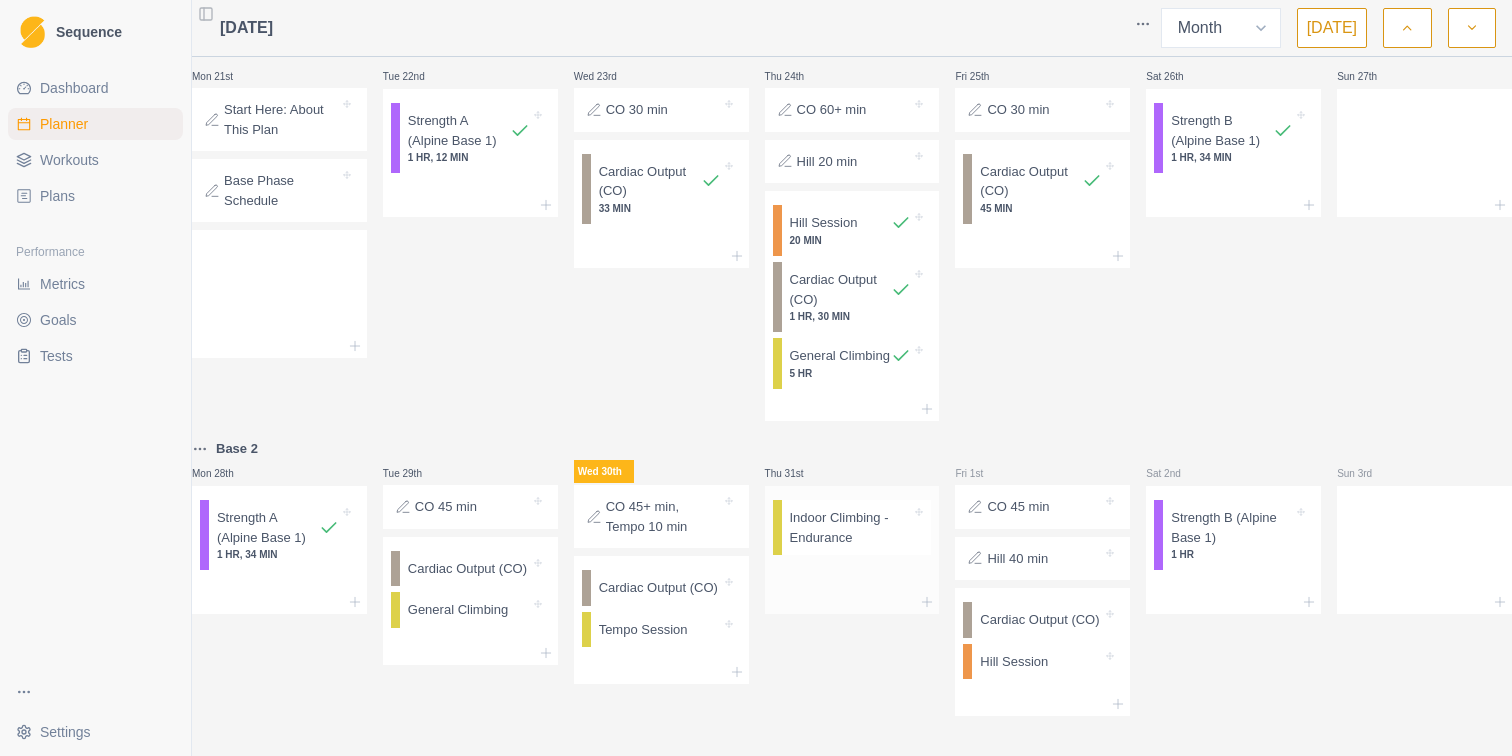 click on "Indoor Climbing - Endurance" at bounding box center (851, 527) 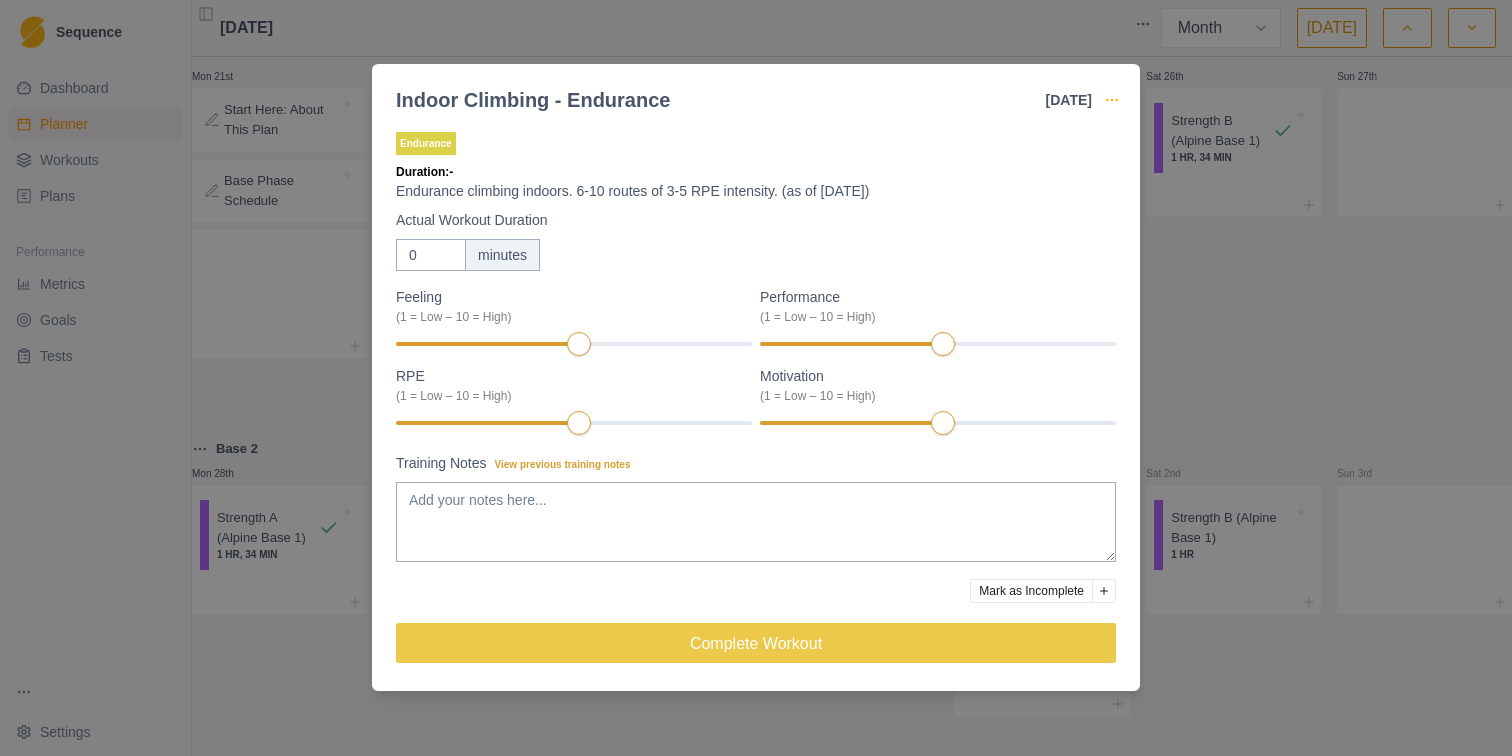 click 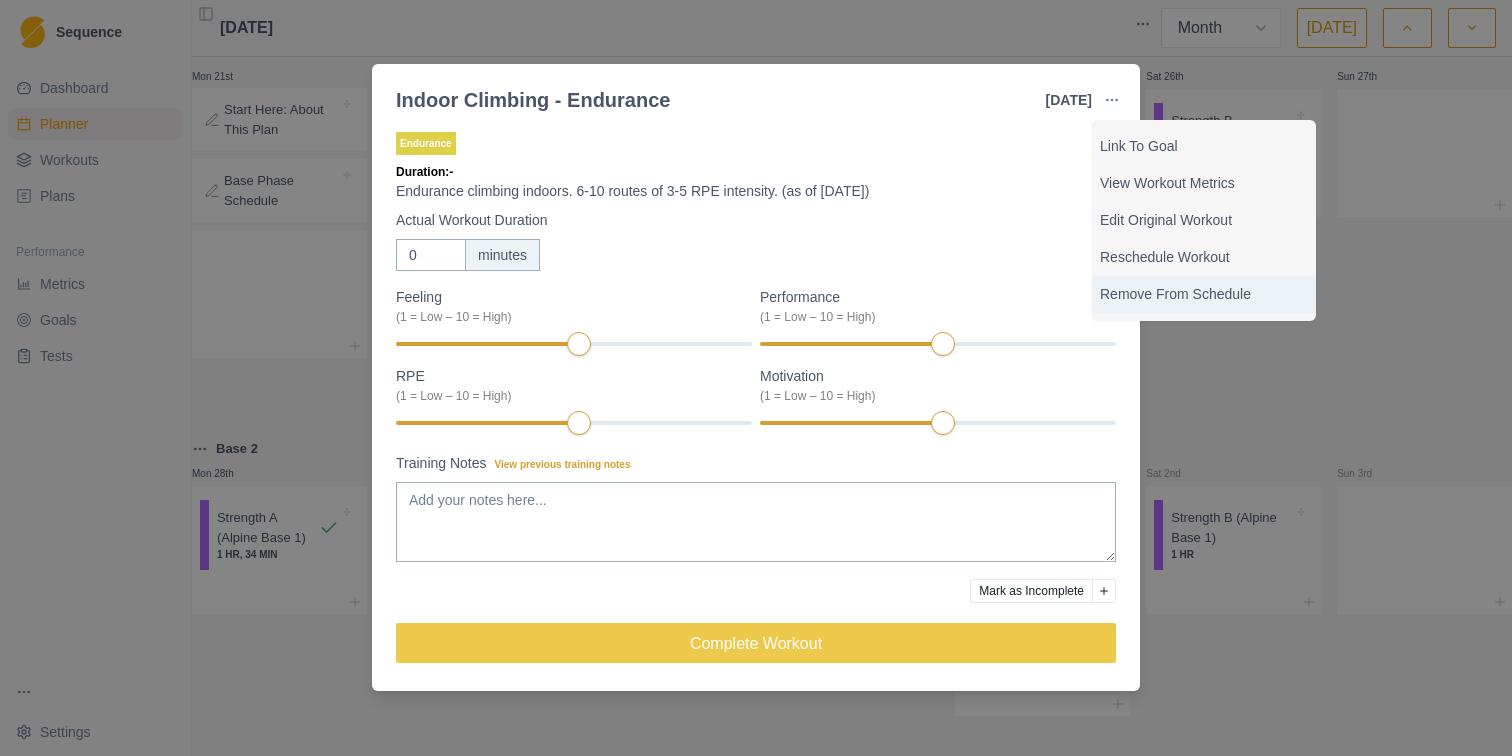 click on "Remove From Schedule" at bounding box center (1204, 294) 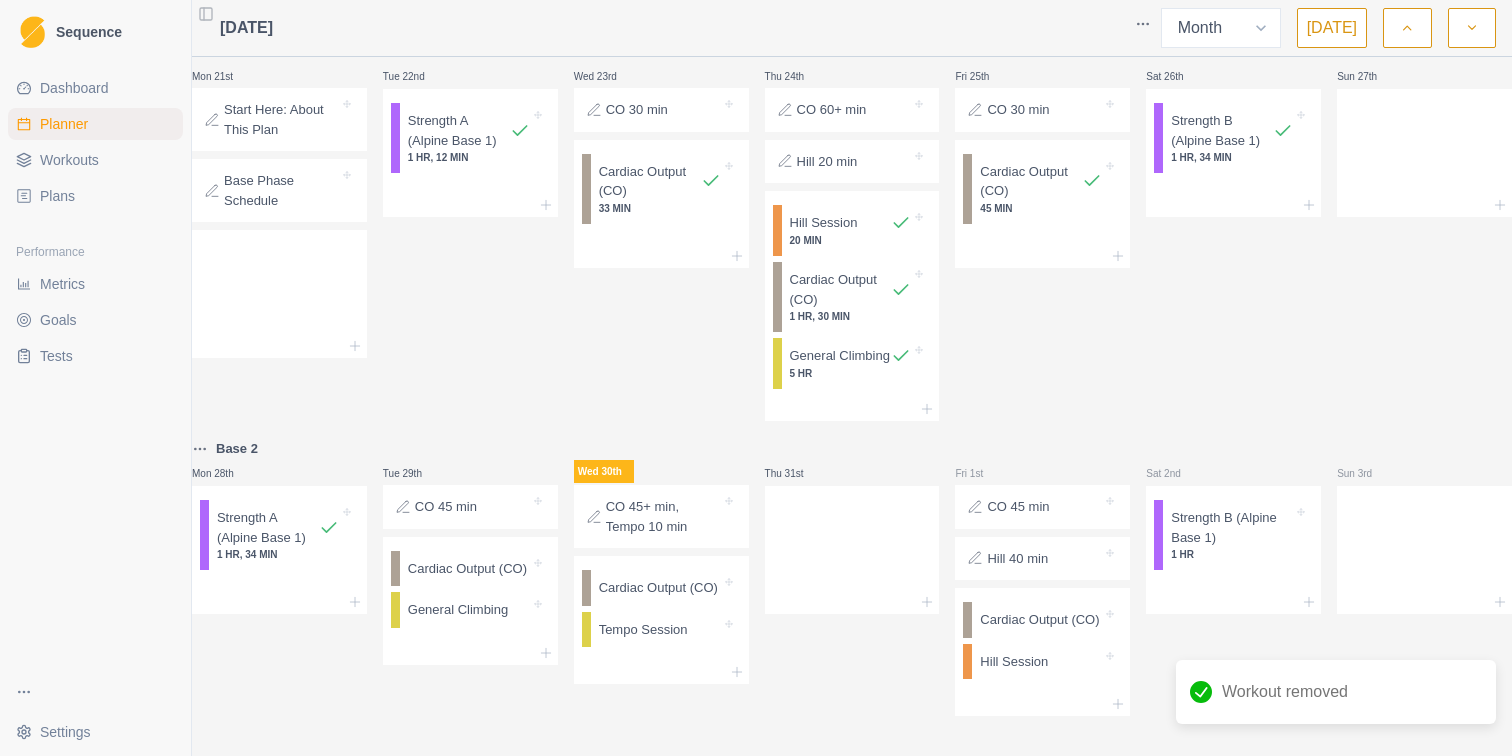 click on "Fri 25th CO 30 min Cardiac Output (CO) 45 MIN" at bounding box center [1042, 230] 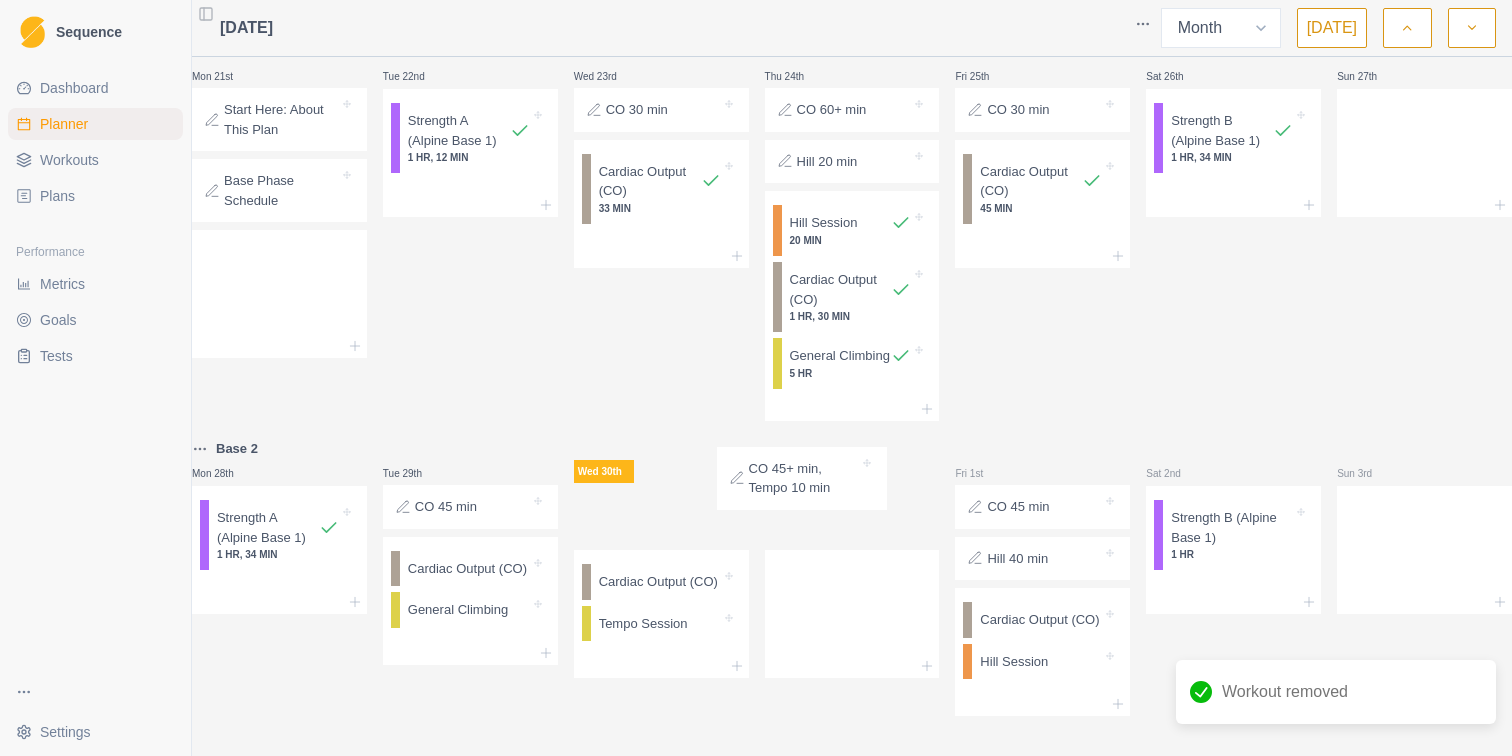 drag, startPoint x: 700, startPoint y: 485, endPoint x: 862, endPoint y: 486, distance: 162.00308 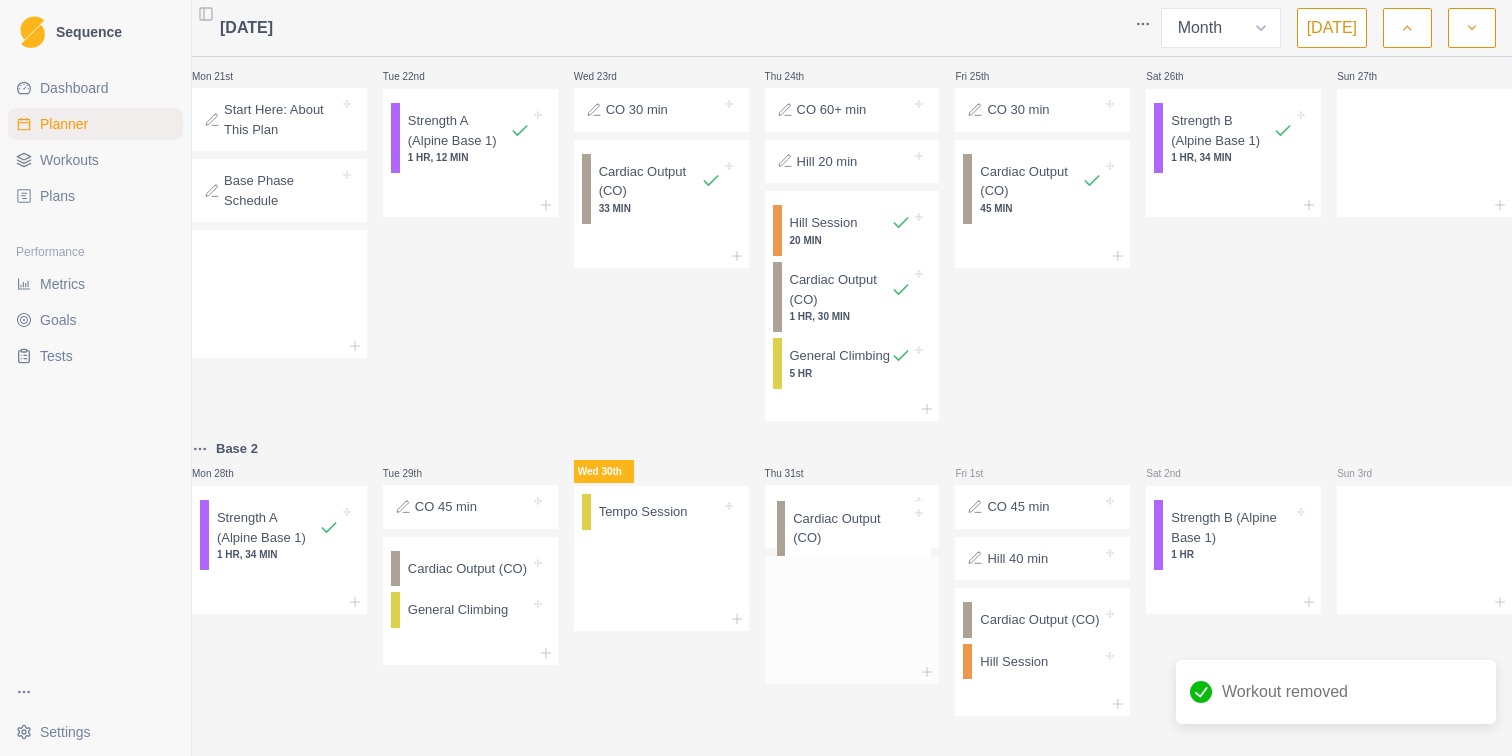 drag, startPoint x: 667, startPoint y: 492, endPoint x: 867, endPoint y: 529, distance: 203.3937 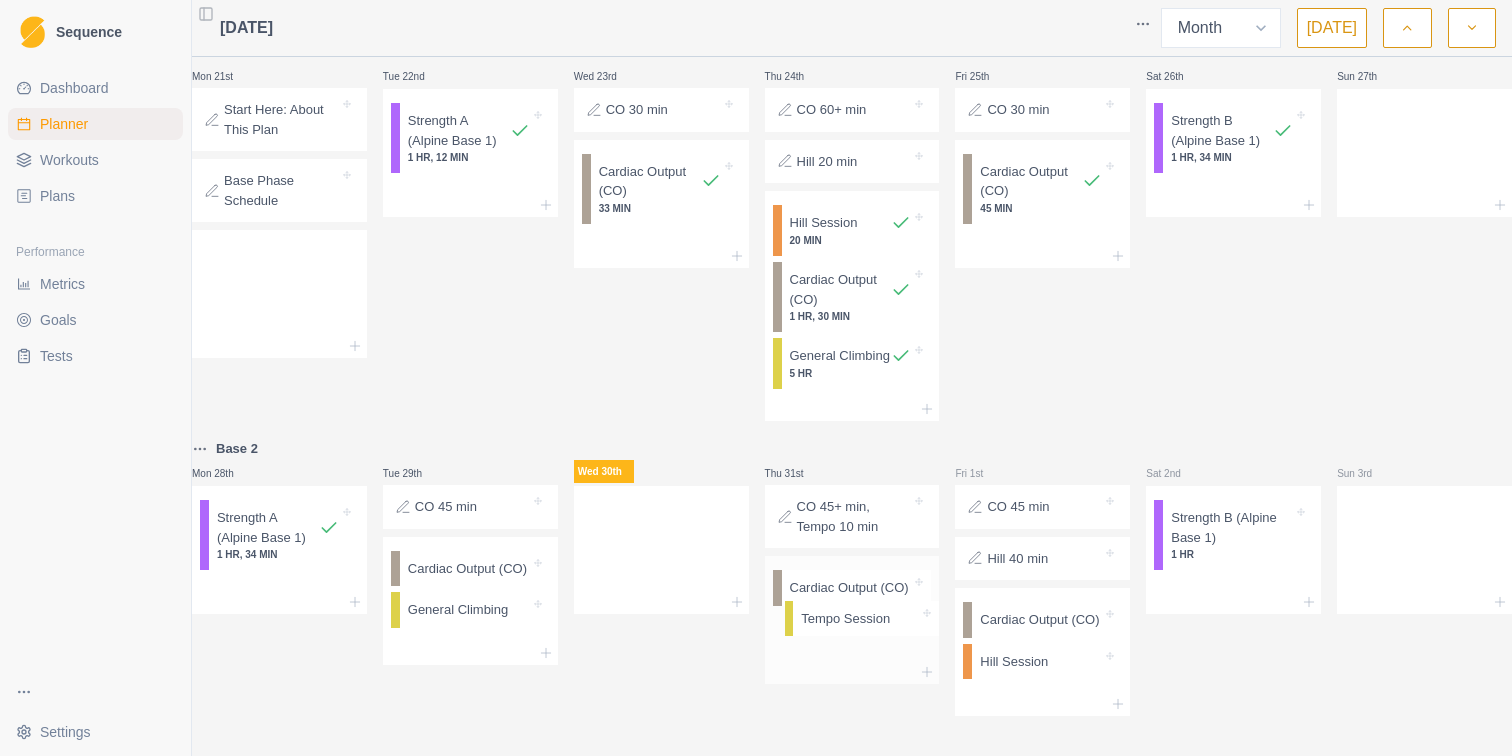 drag, startPoint x: 654, startPoint y: 475, endPoint x: 854, endPoint y: 621, distance: 247.62068 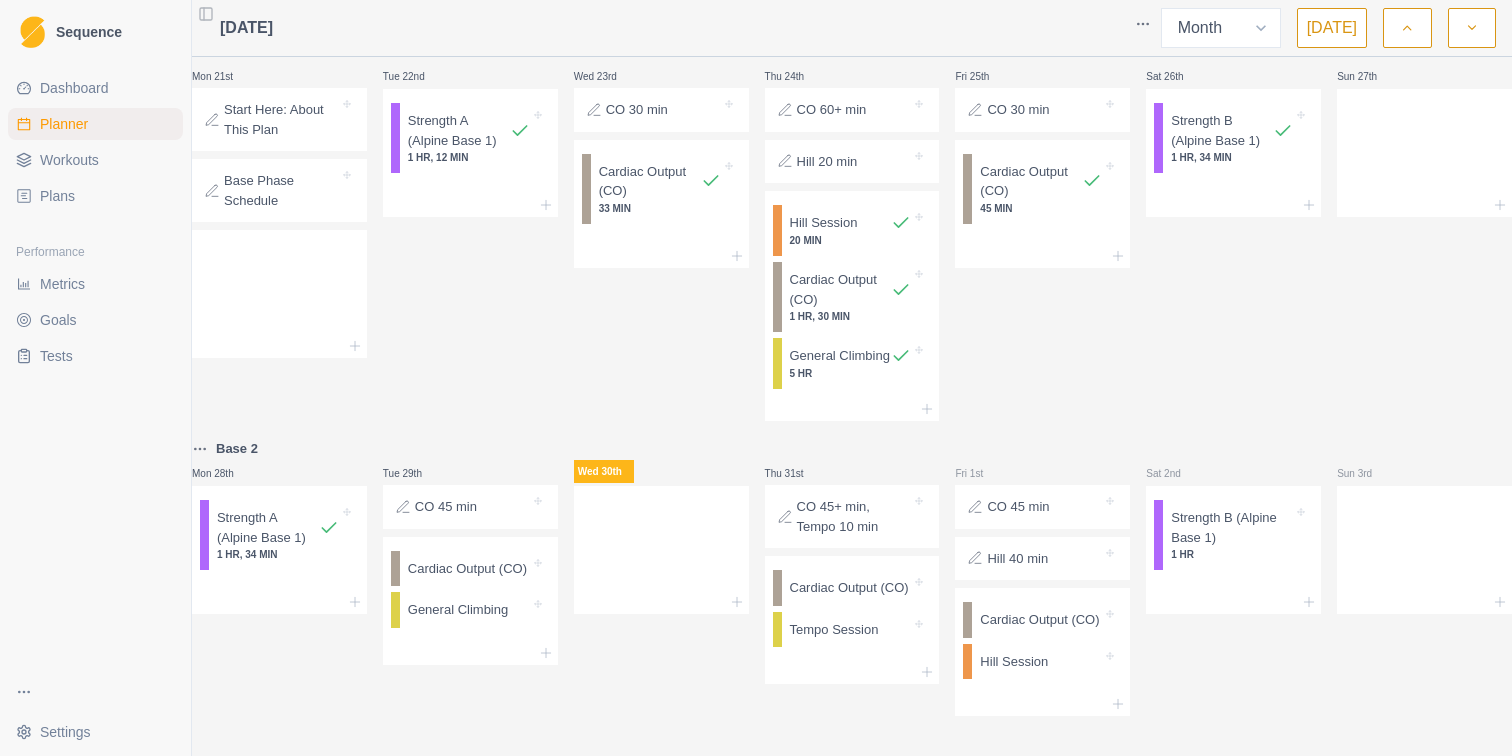 click on "Fri 25th CO 30 min Cardiac Output (CO) 45 MIN" at bounding box center [1042, 230] 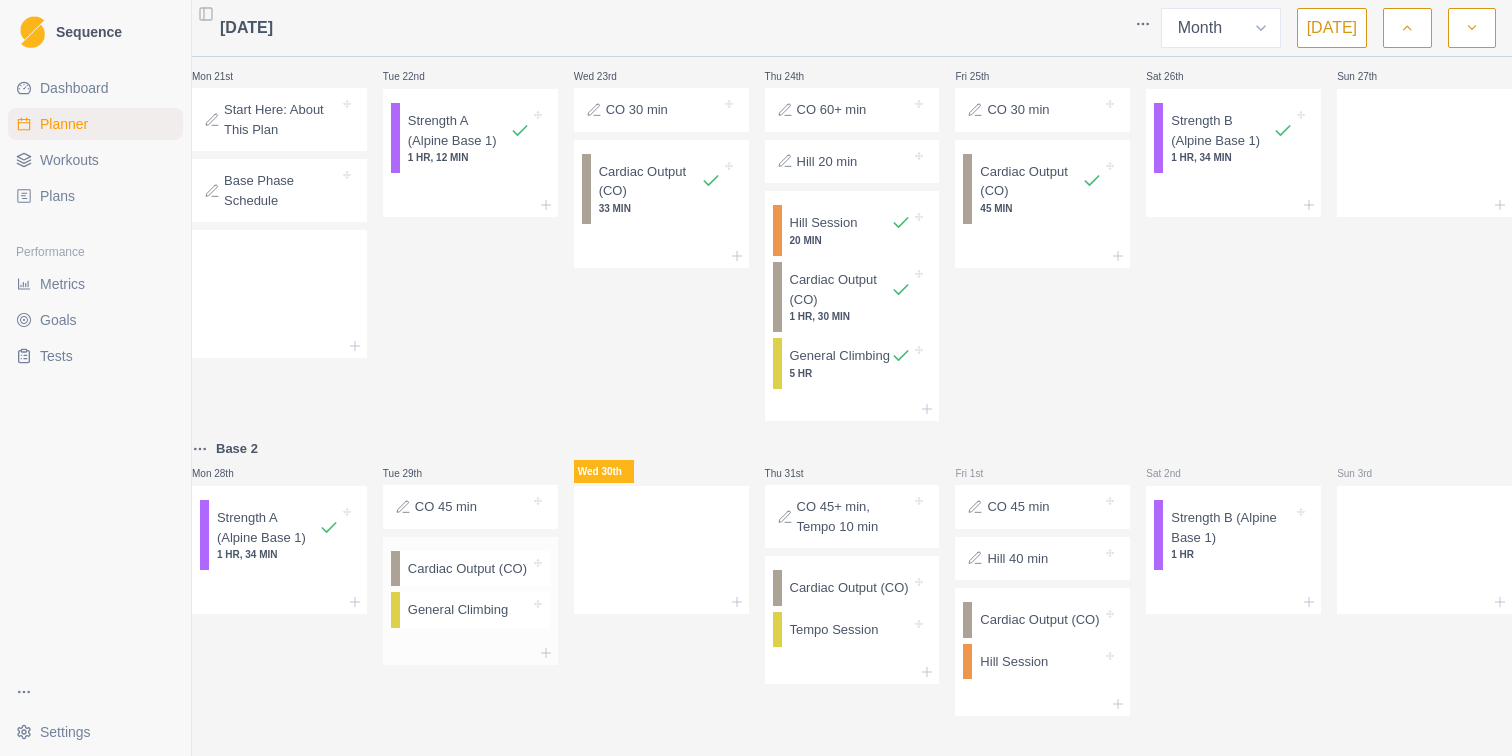 click on "Cardiac Output (CO)" at bounding box center (467, 569) 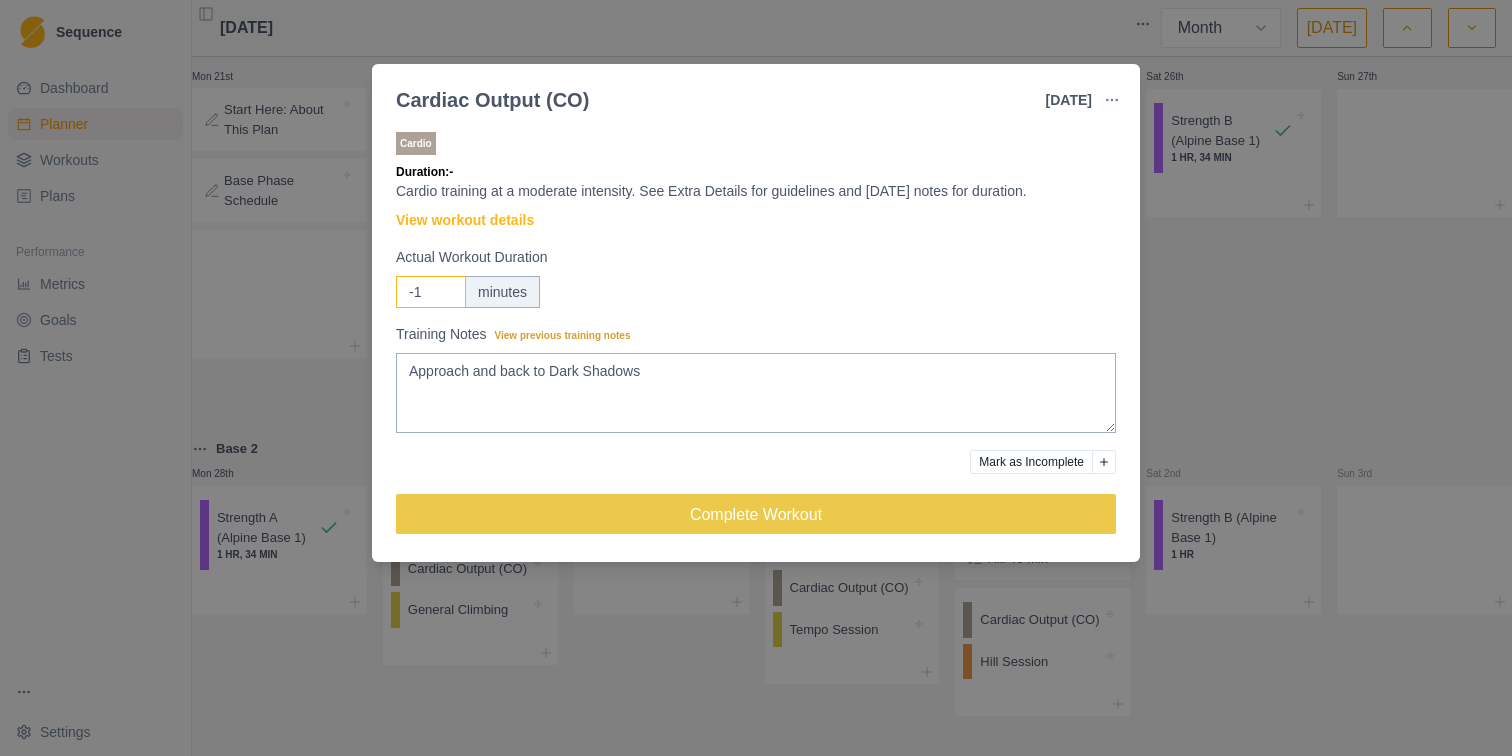 type on "-1" 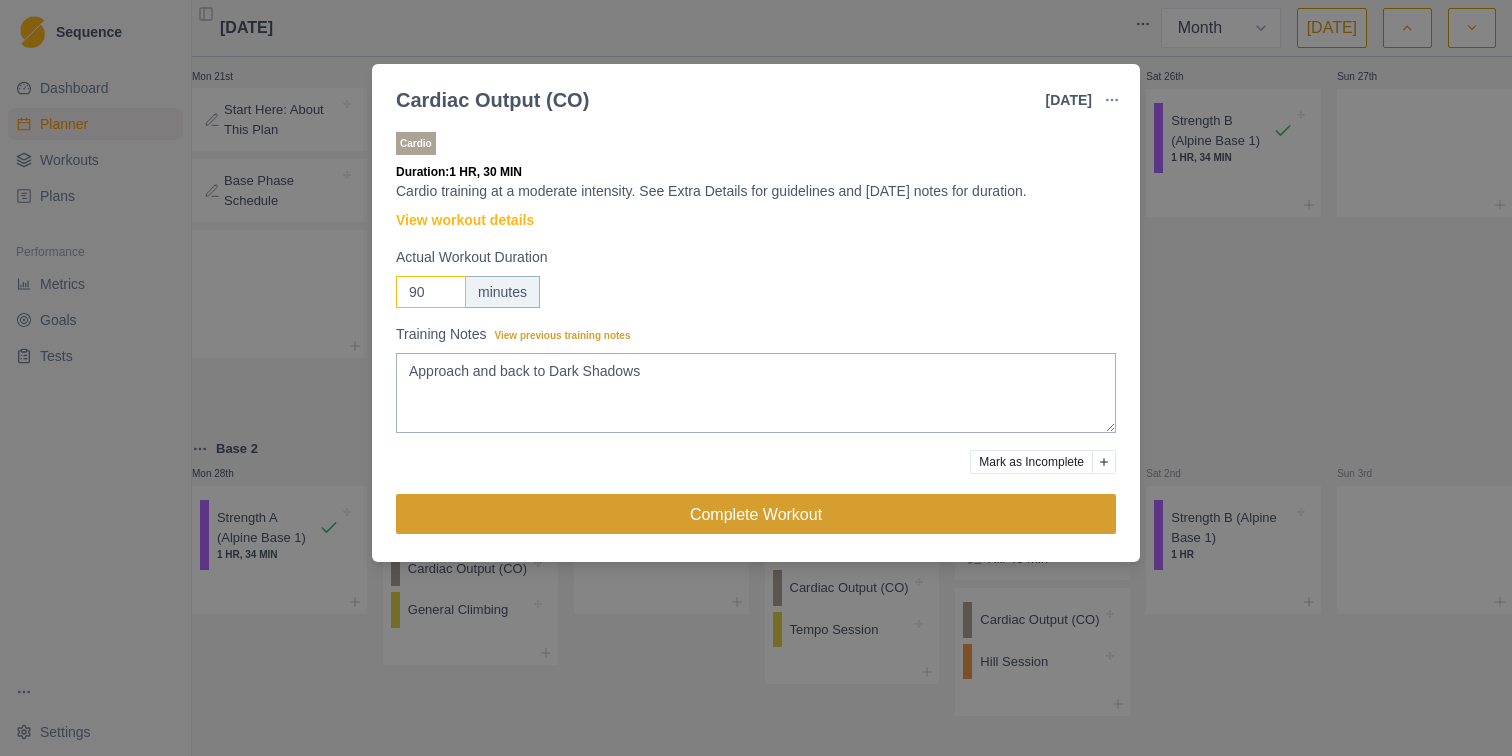 type on "90" 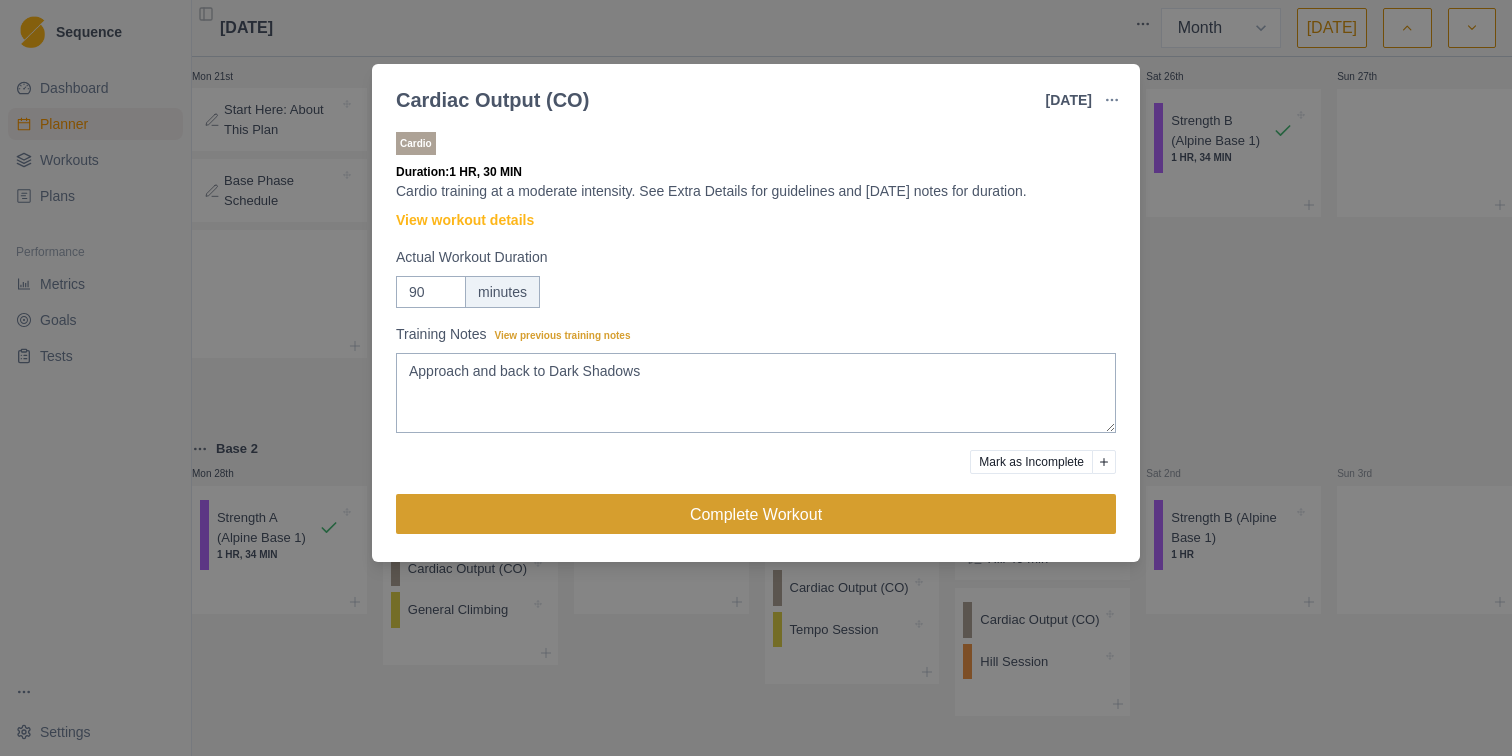 click on "Complete Workout" at bounding box center [756, 514] 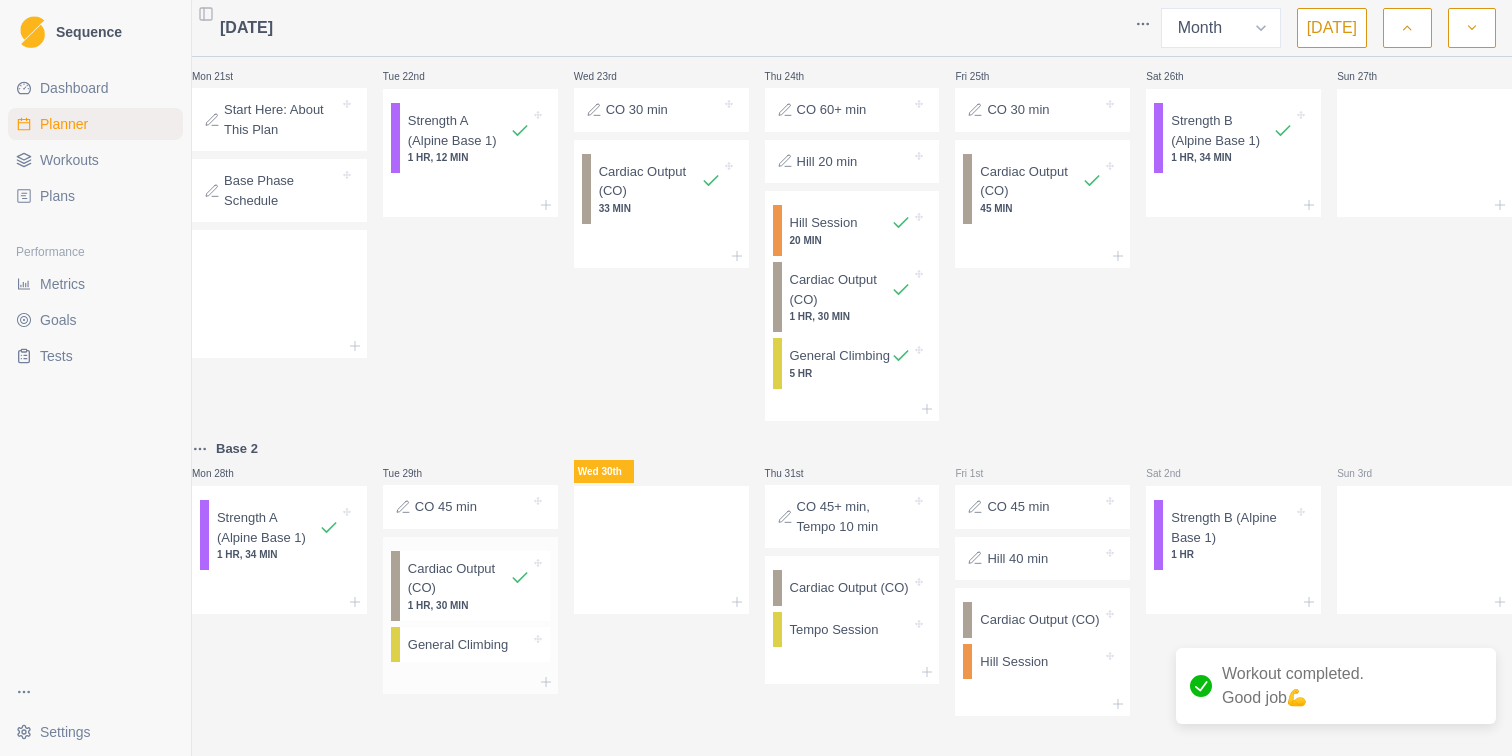 click on "Cardiac Output (CO)" at bounding box center (459, 578) 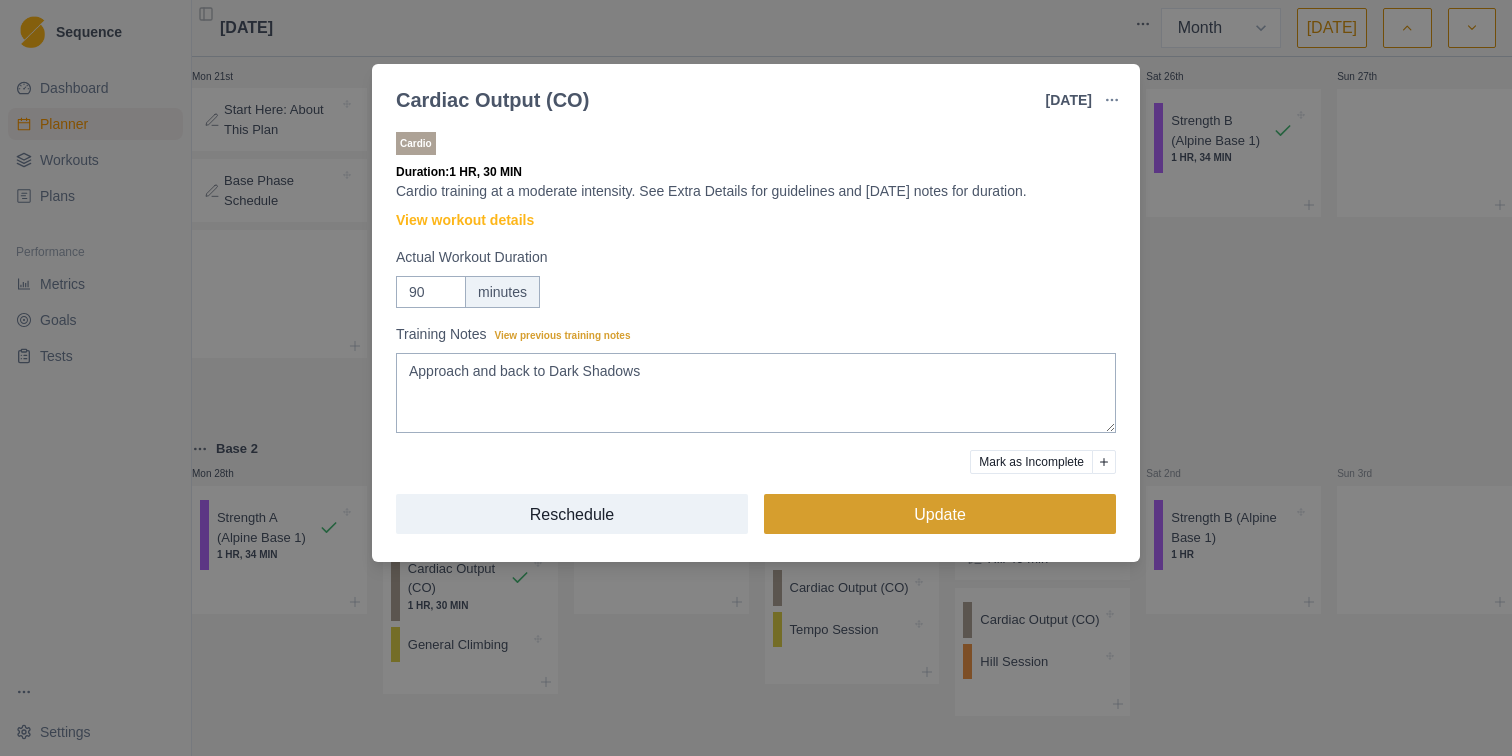 click on "Update" at bounding box center [940, 514] 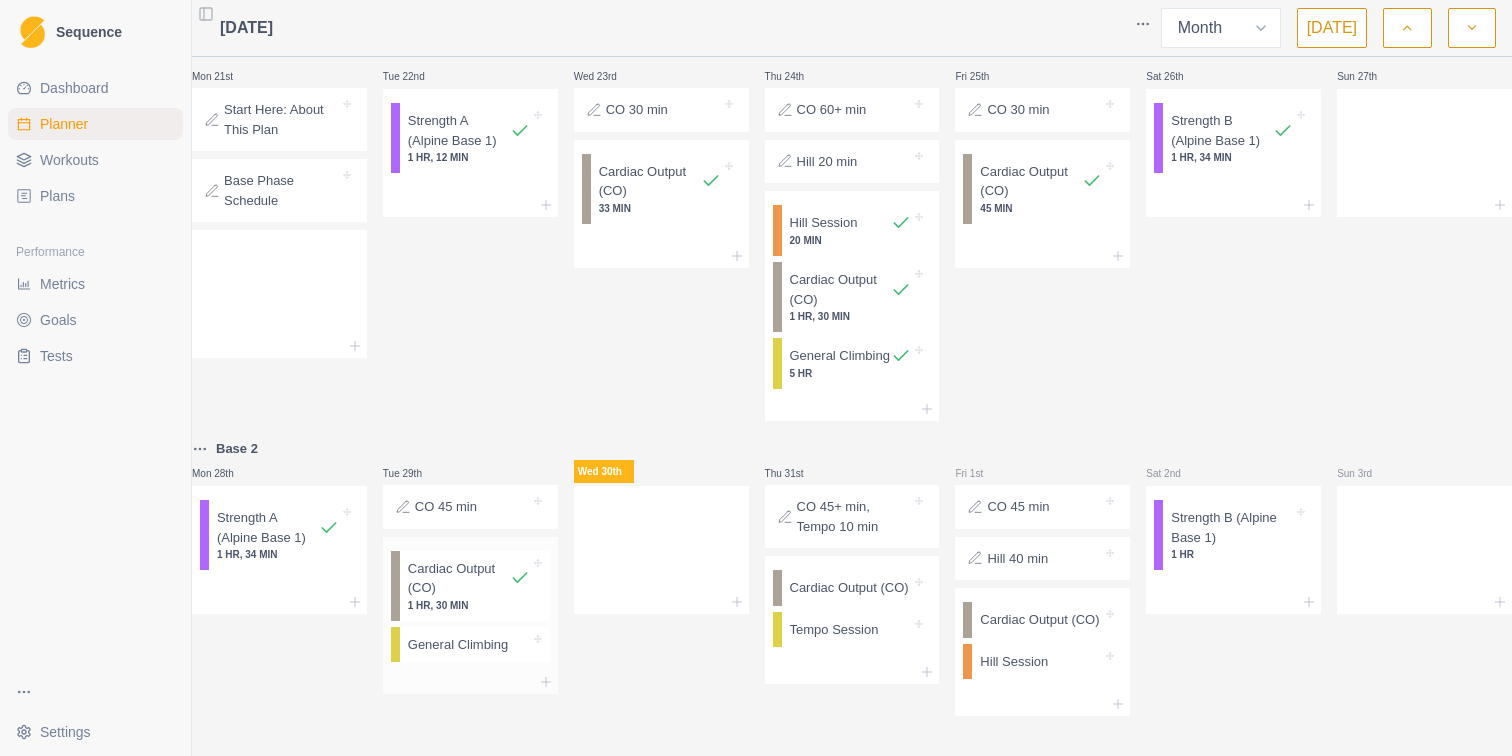 click on "Cardiac Output (CO) 1 HR, 30 MIN General Climbing" at bounding box center [470, 604] 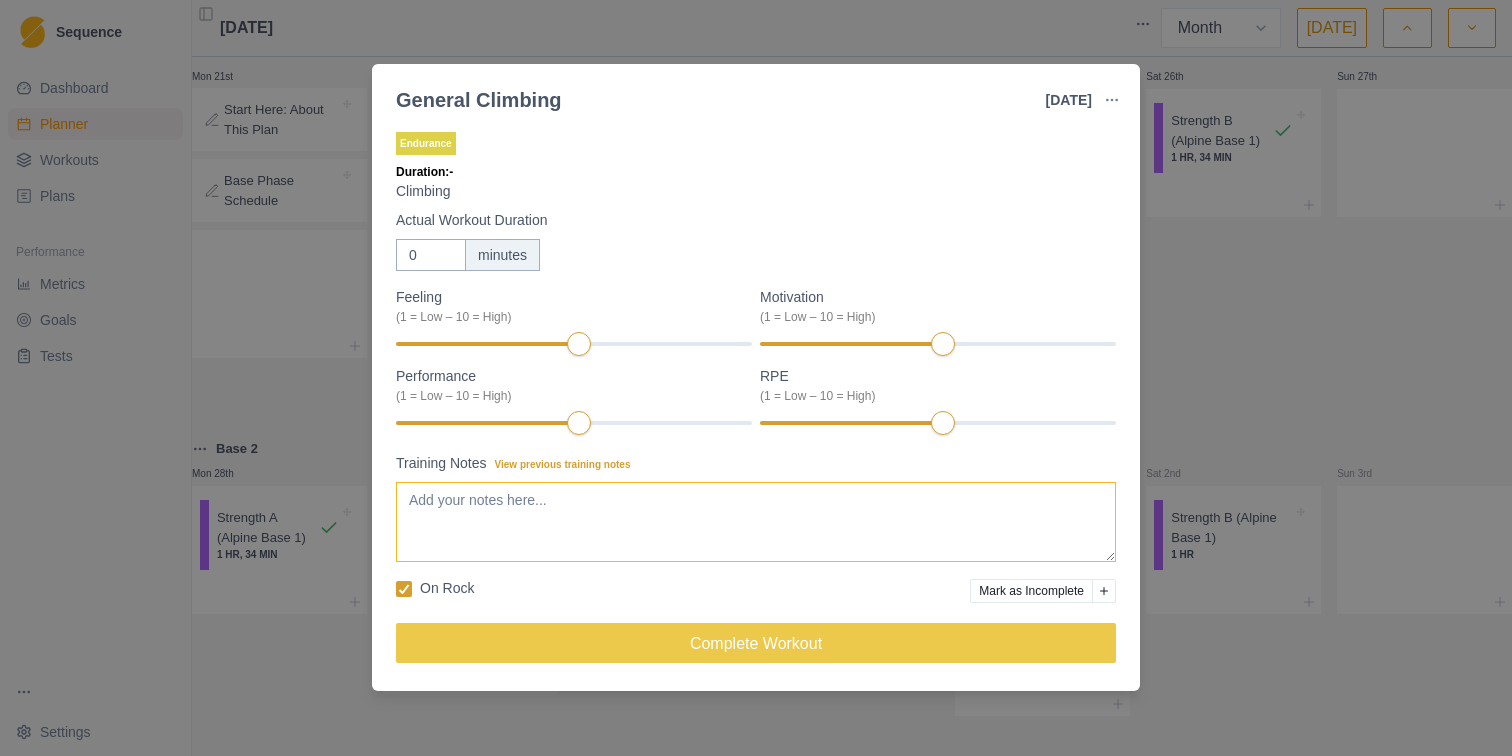 click on "Training Notes View previous training notes" at bounding box center (756, 522) 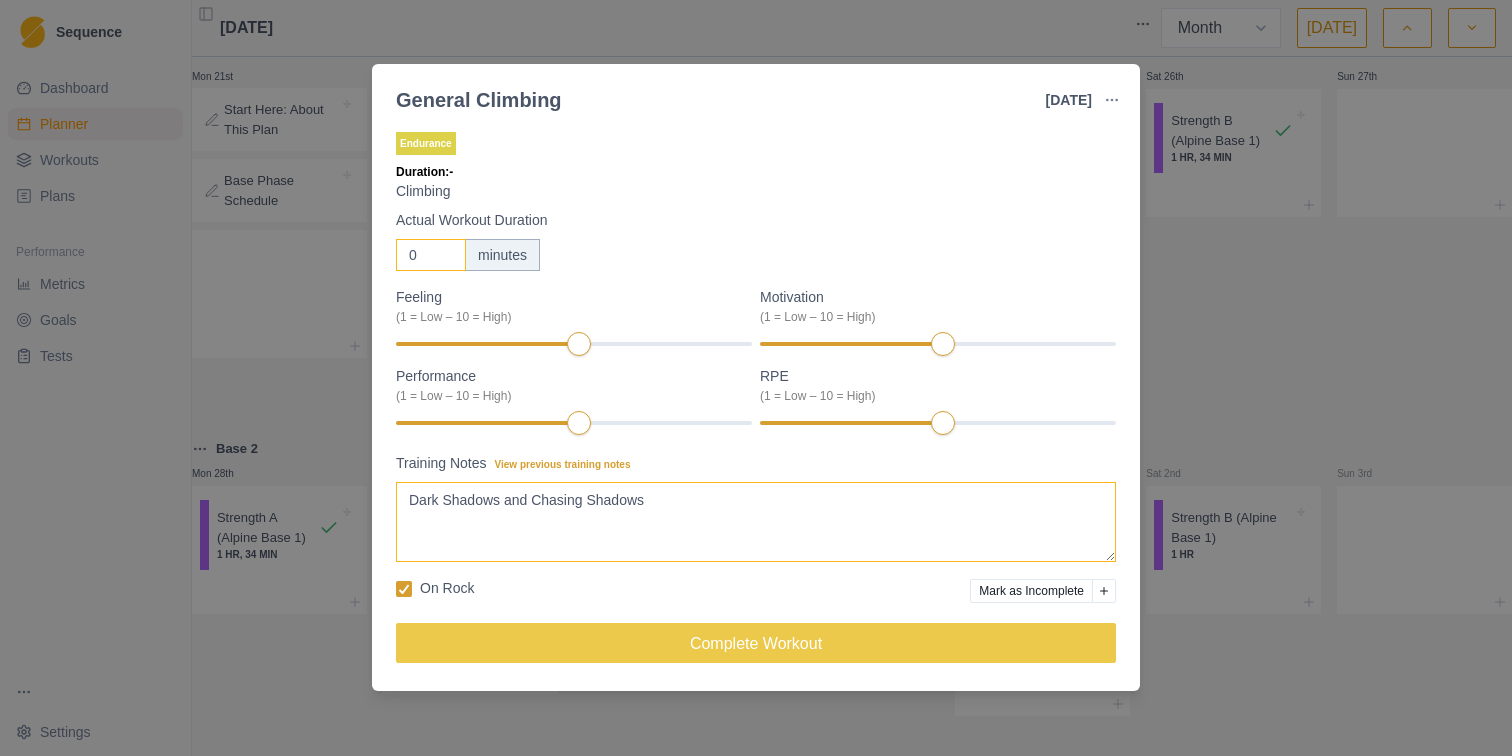 type on "Dark Shadows and Chasing Shadows" 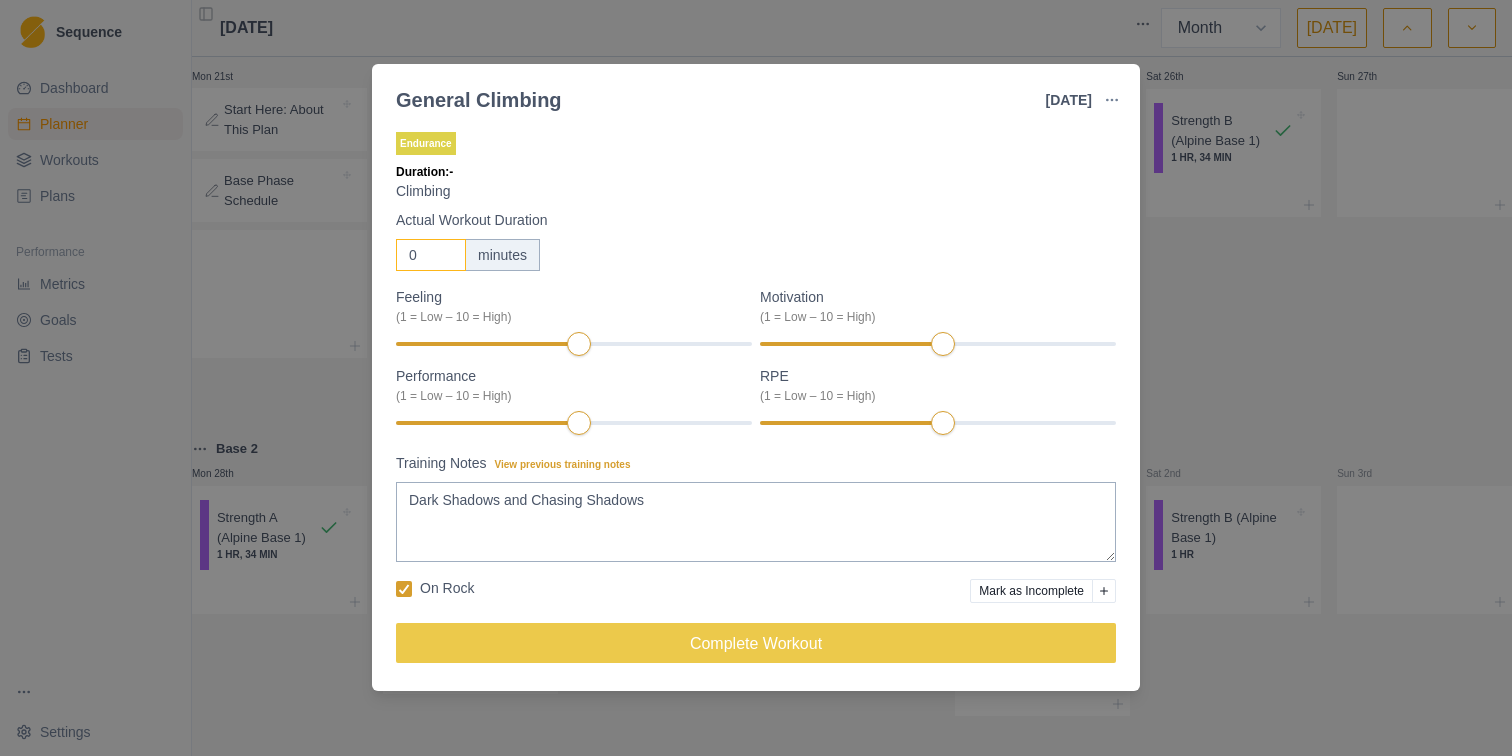 click on "0" at bounding box center [431, 255] 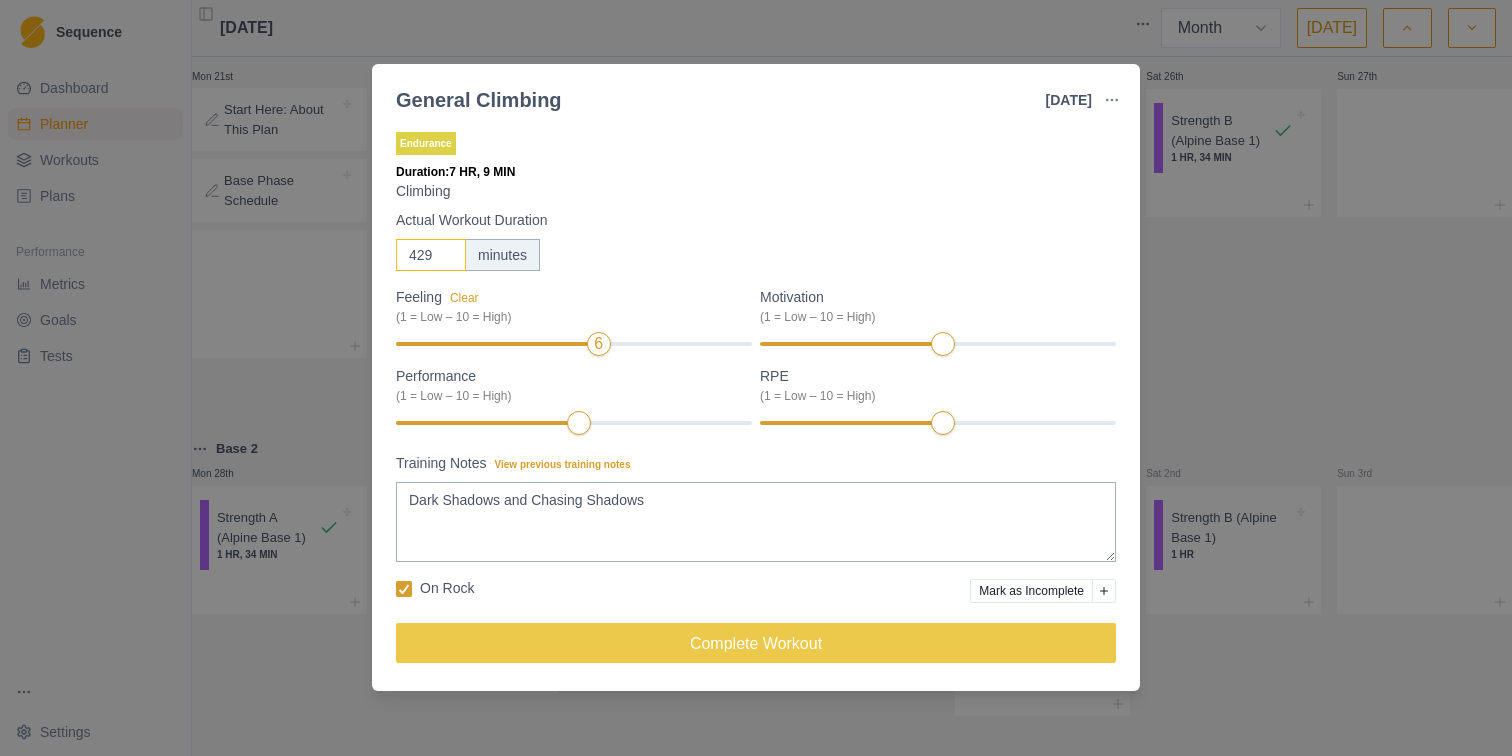click at bounding box center (495, 344) 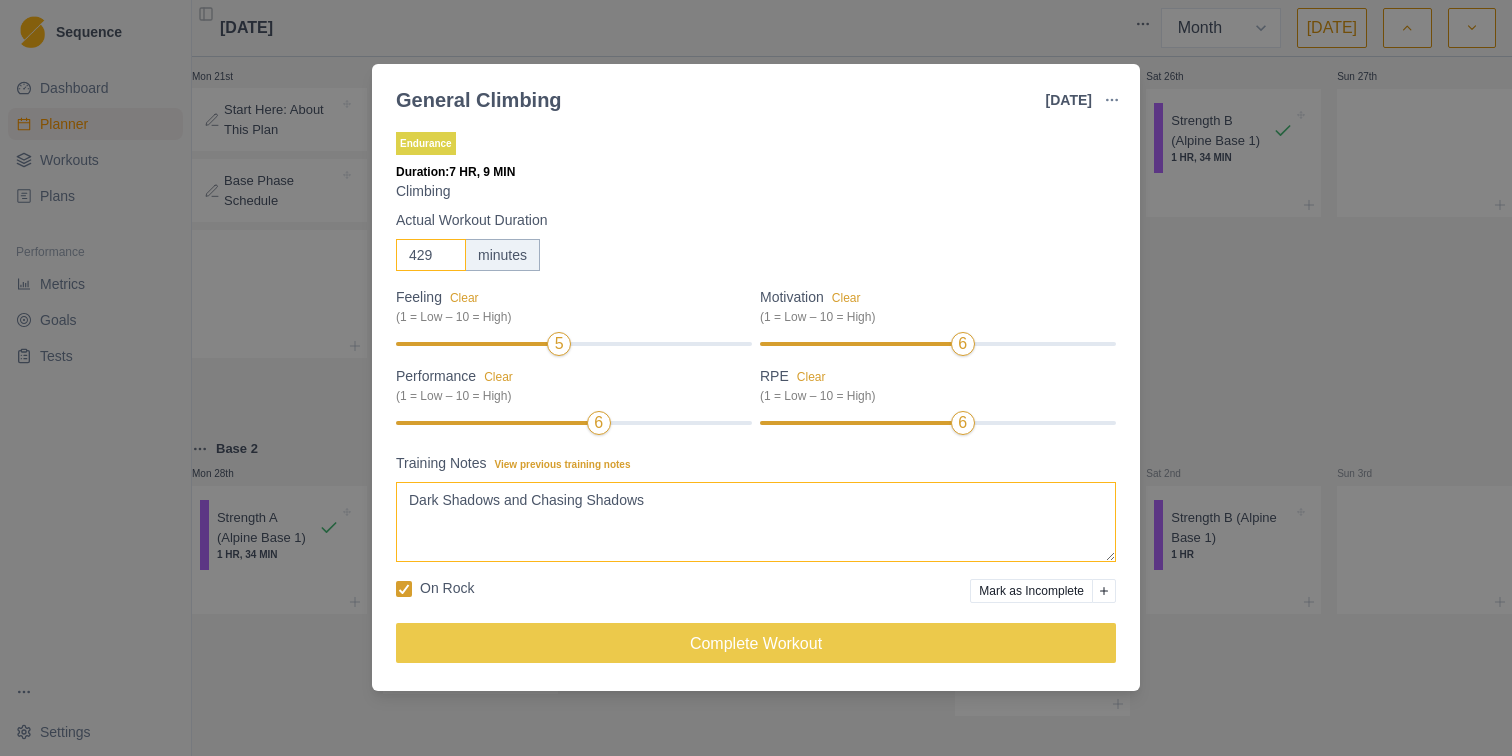 type on "429" 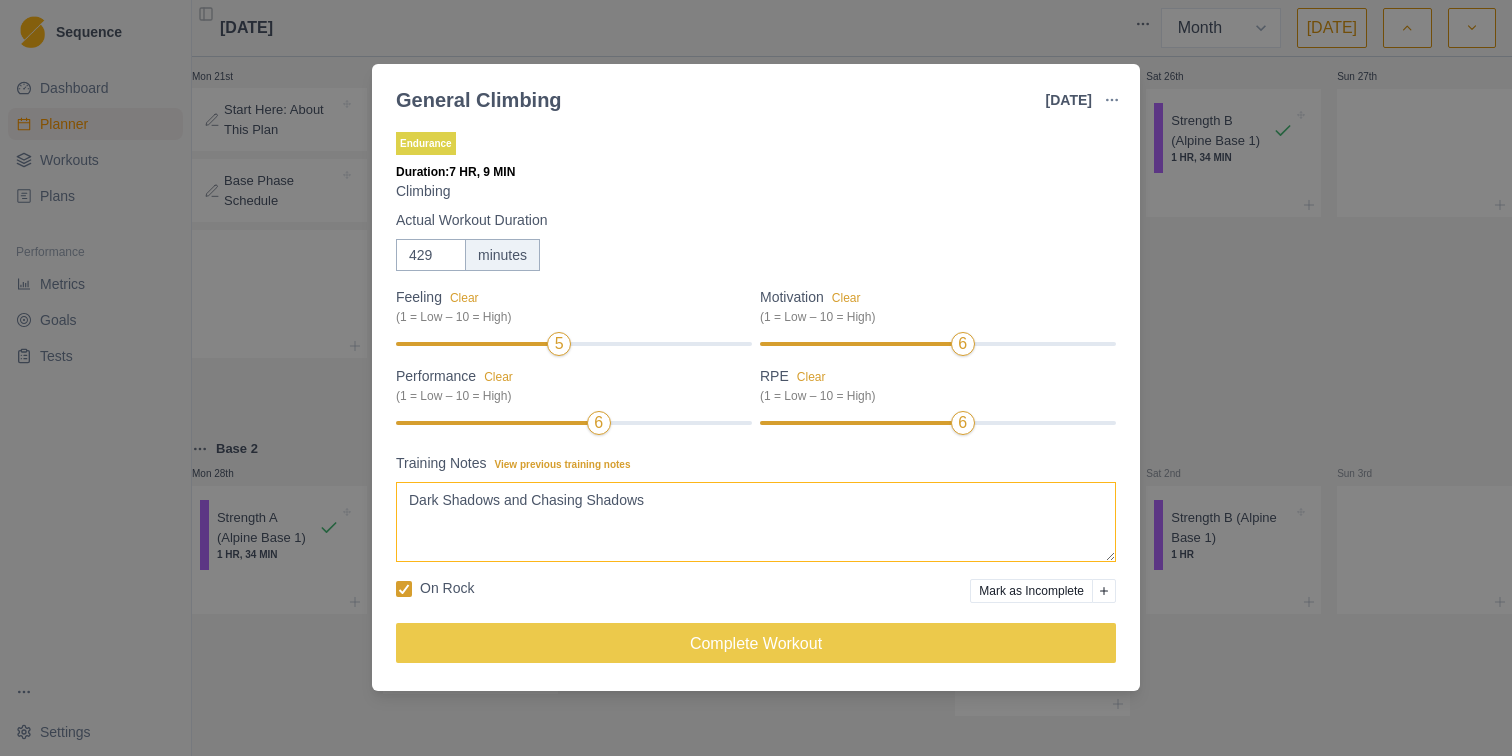 click on "Dark Shadows and Chasing Shadows" at bounding box center [756, 522] 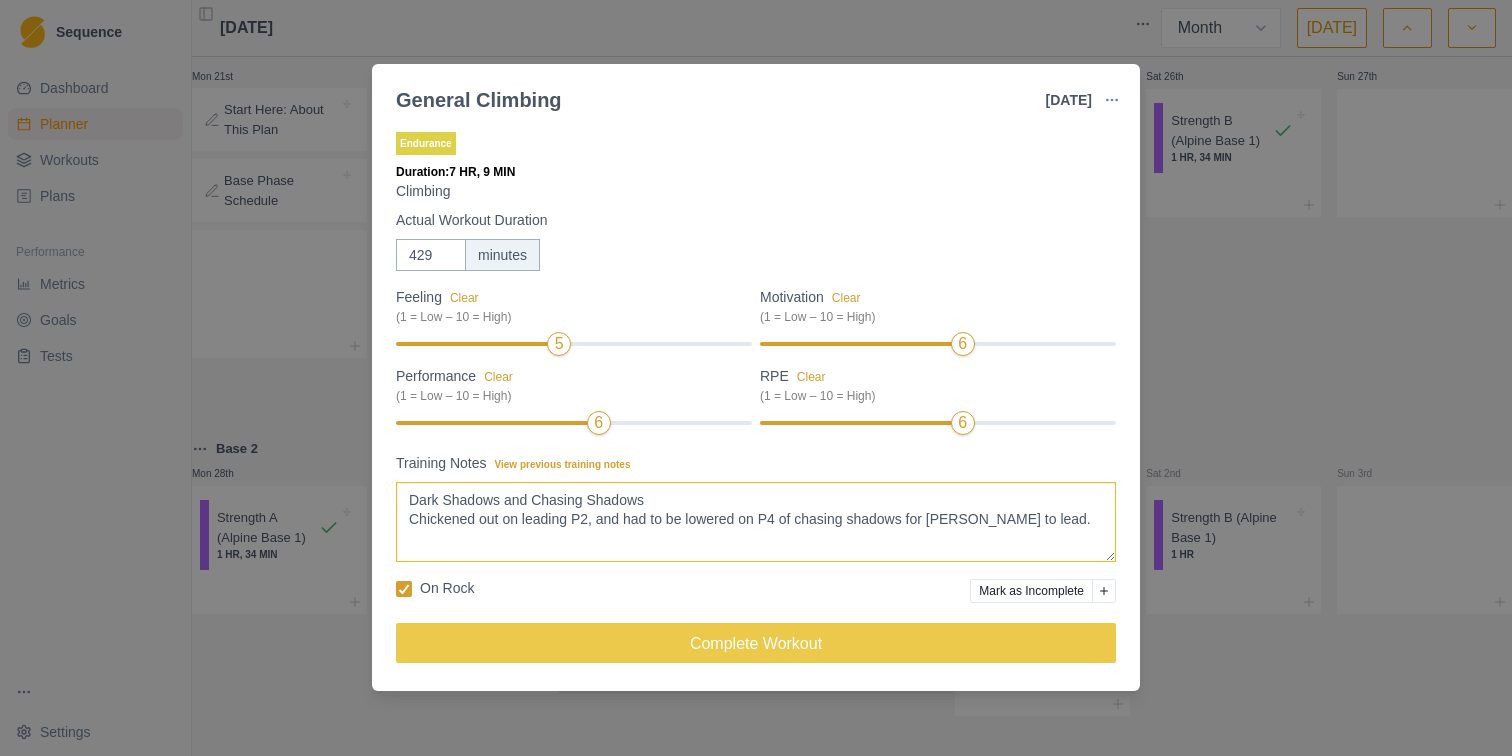 click at bounding box center (495, 423) 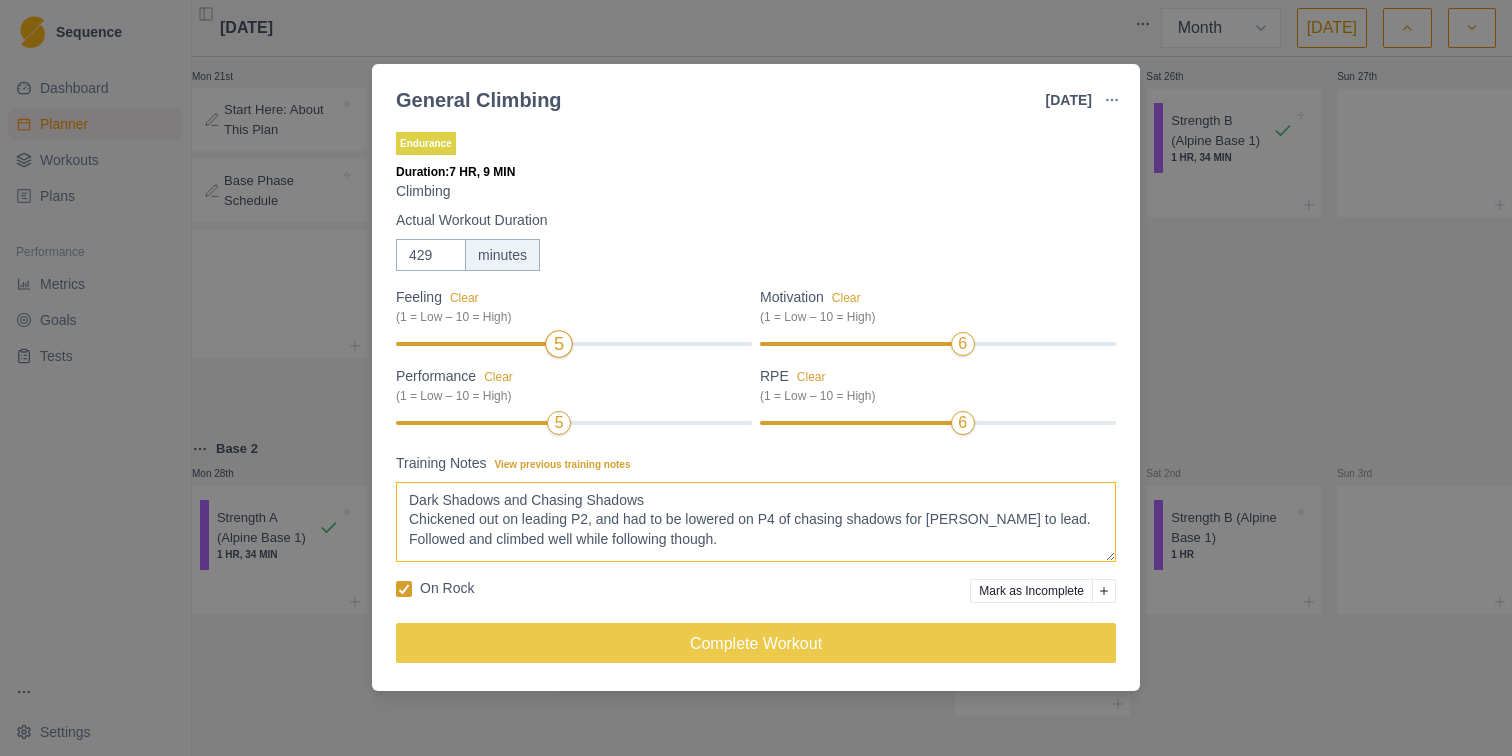 click on "5" at bounding box center [574, 344] 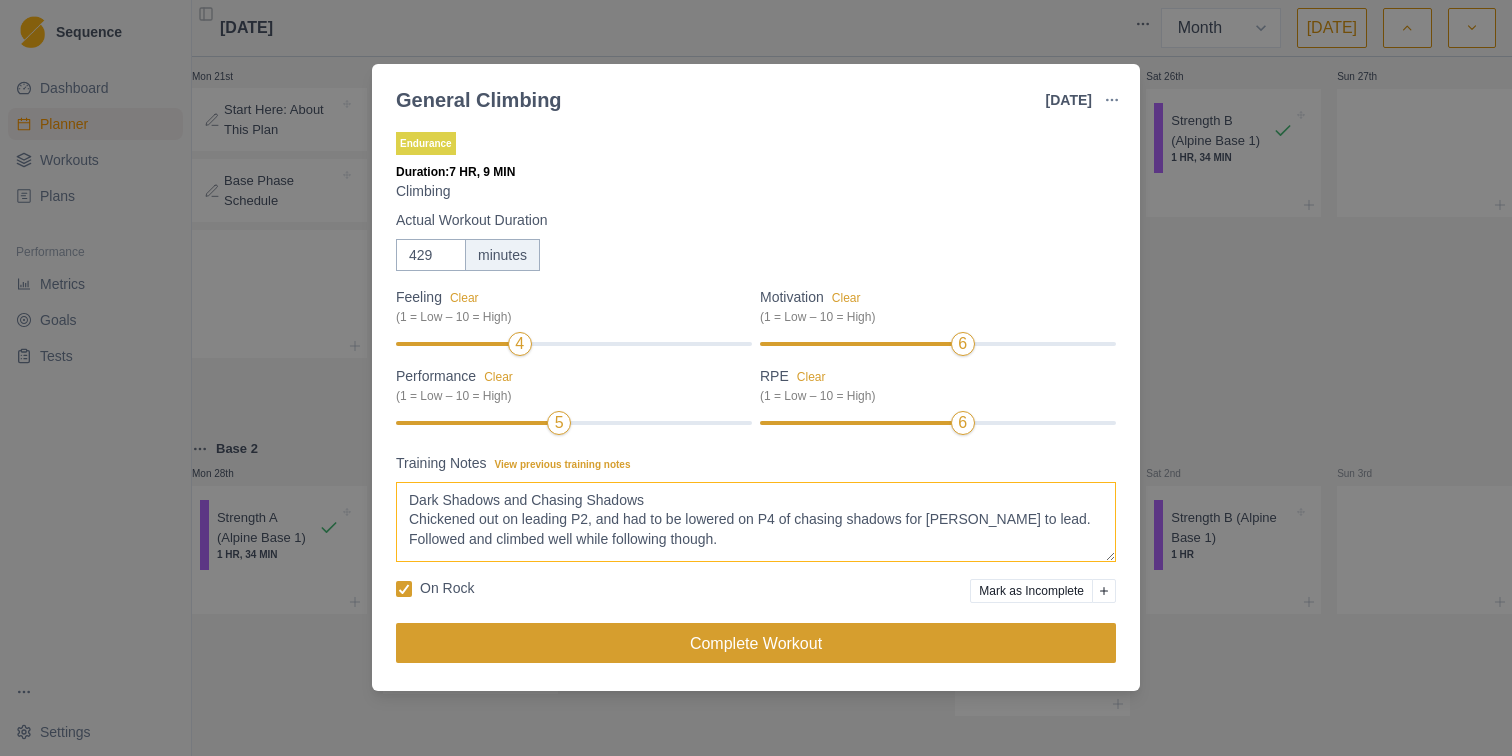 type on "Dark Shadows and Chasing Shadows
Chickened out on leading P2, and had to be lowered on P4 of chasing shadows for [PERSON_NAME] to lead.
Followed and climbed well while following though." 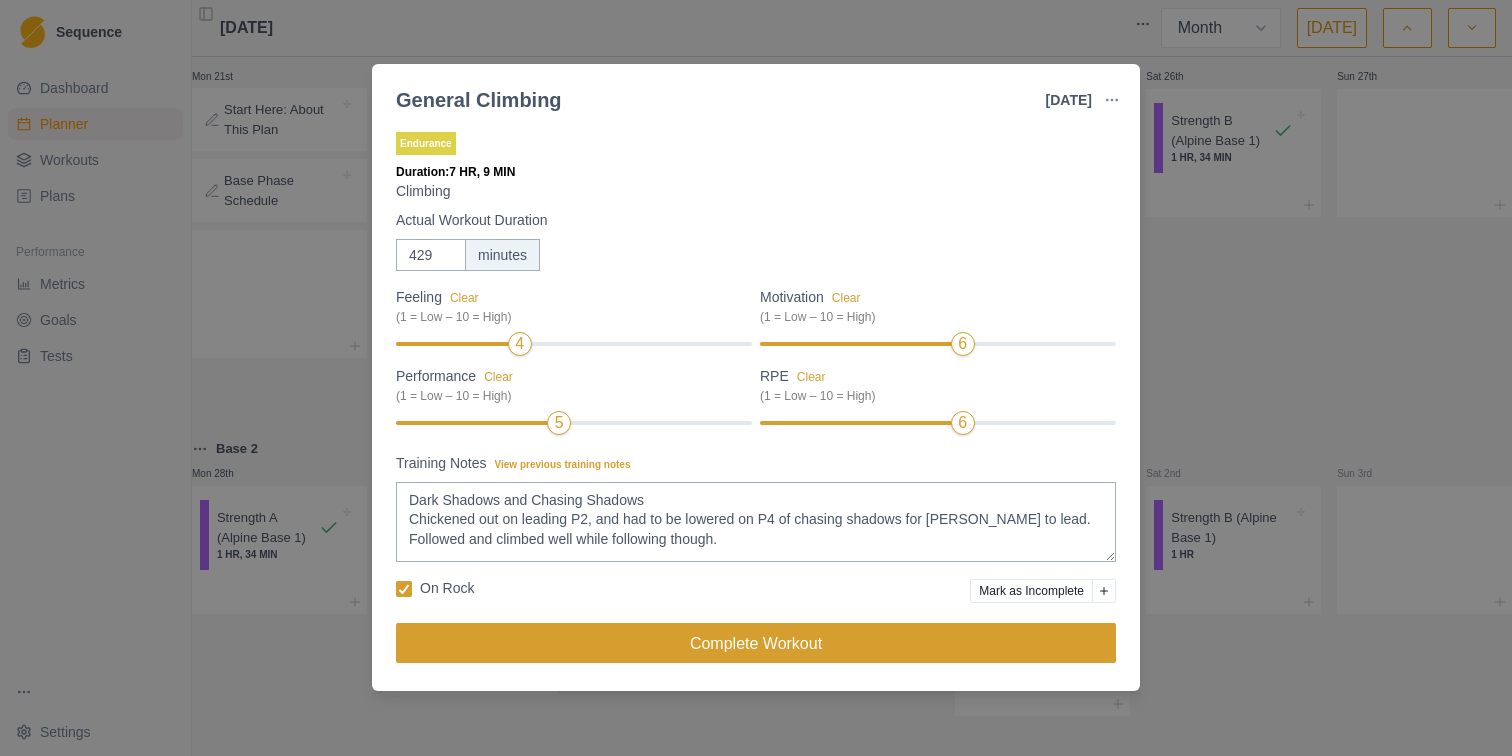 click on "Complete Workout" at bounding box center (756, 643) 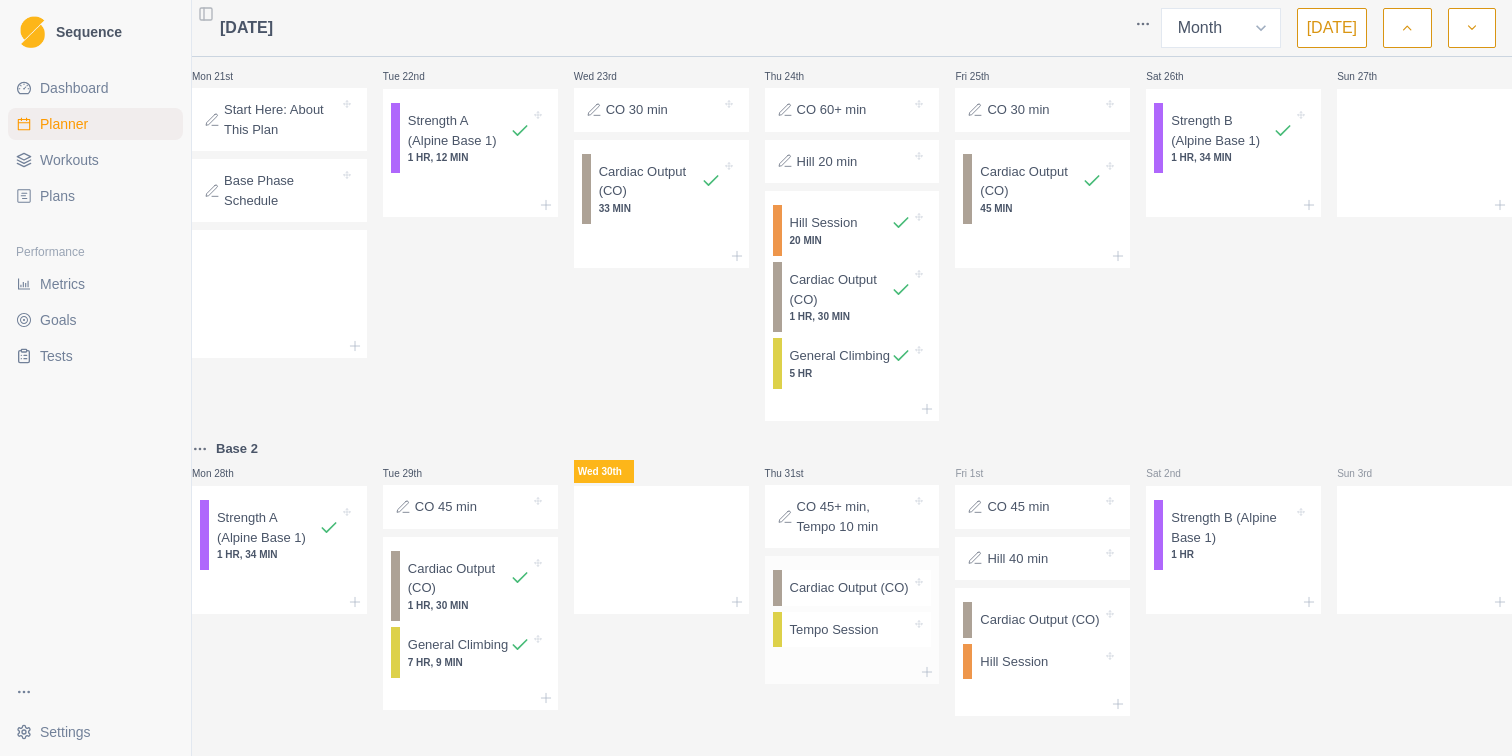 click on "Tempo Session" at bounding box center (834, 630) 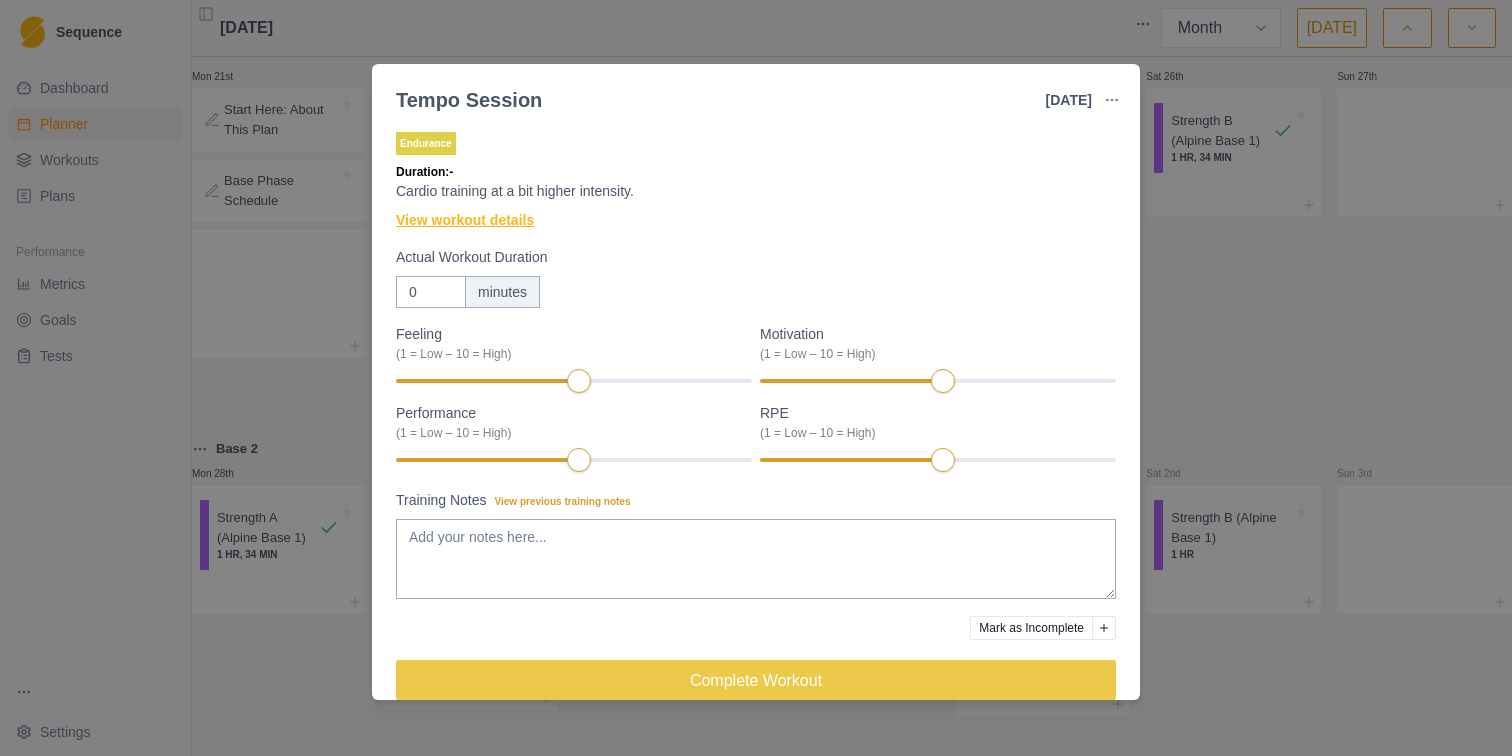 click on "View workout details" at bounding box center [465, 220] 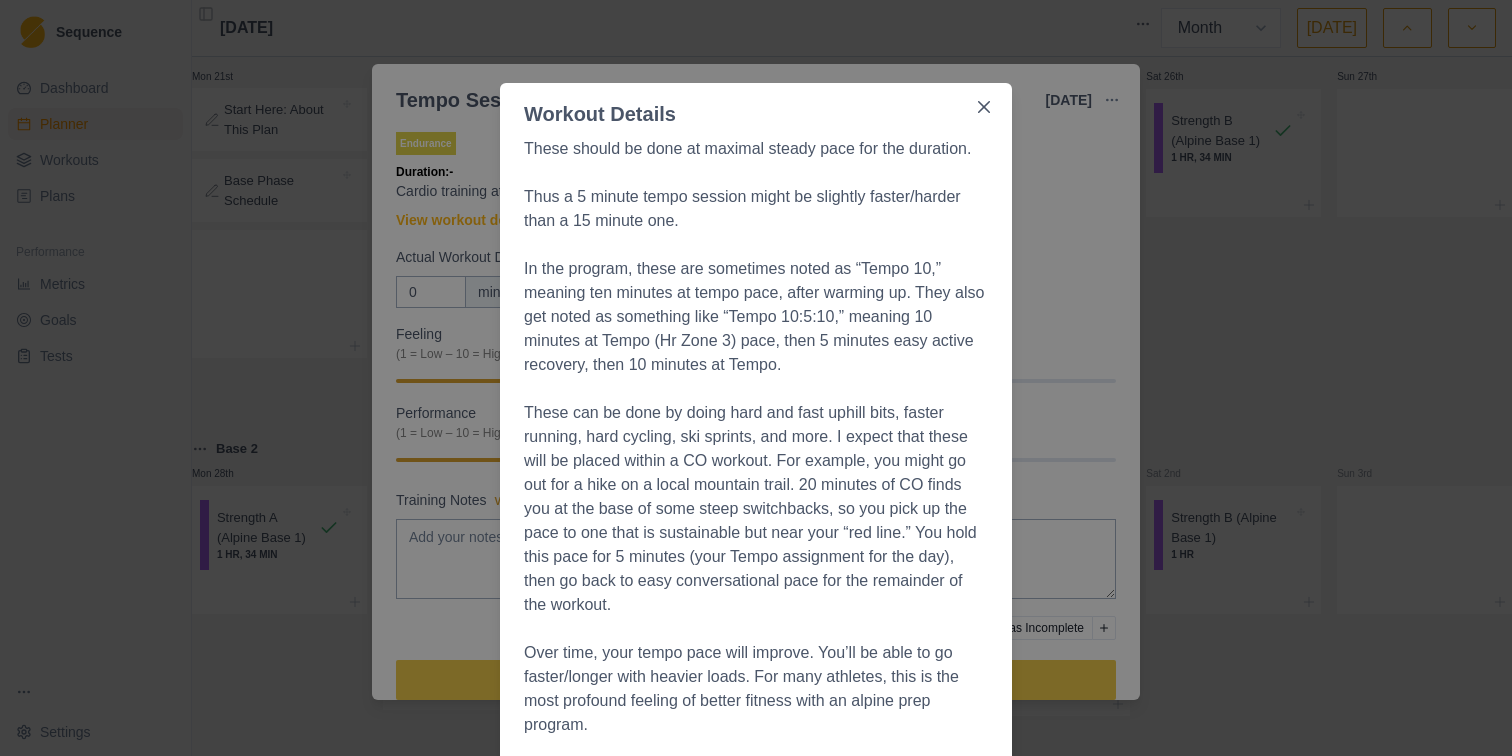 scroll, scrollTop: 50, scrollLeft: 0, axis: vertical 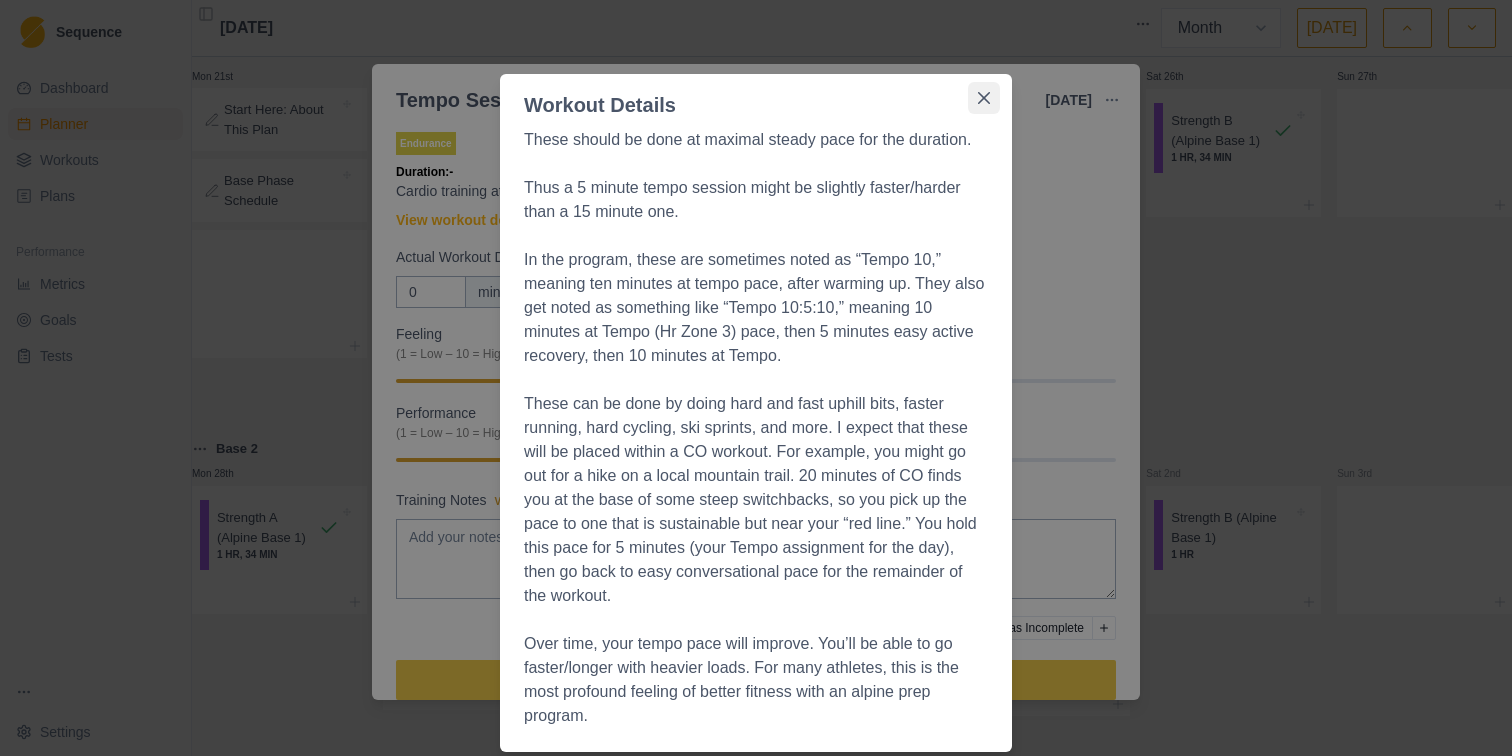 click 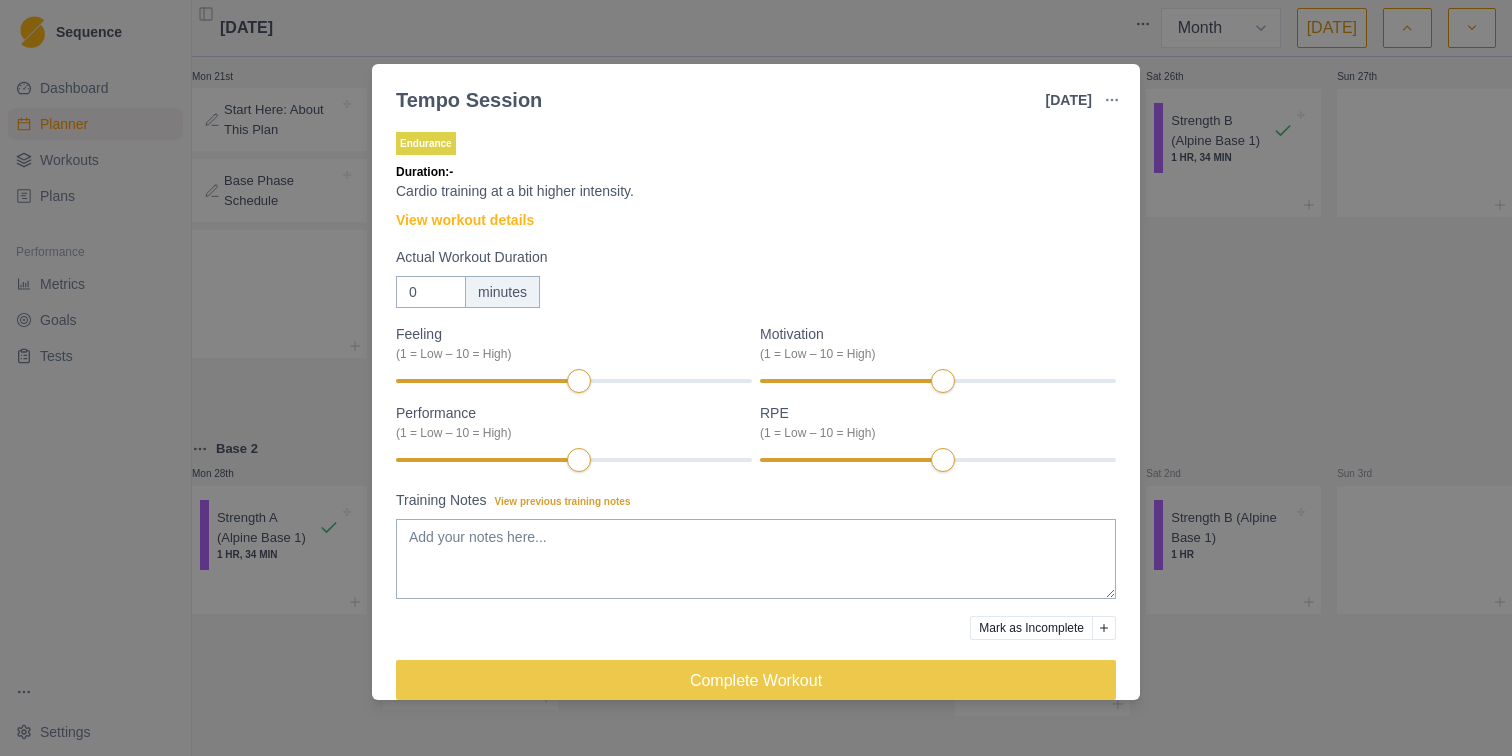 click on "Tempo Session [DATE] Link To Goal View Workout Metrics Edit Original Workout Reschedule Workout Remove From Schedule Endurance Duration:  - Cardio training at a bit higher intensity. View workout details Actual Workout Duration 0 minutes Feeling (1 = Low – 10 = High) Motivation (1 = Low – 10 = High) Performance (1 = Low – 10 = High) RPE (1 = Low – 10 = High) Training Notes View previous training notes Mark as Incomplete Complete Workout" at bounding box center (756, 378) 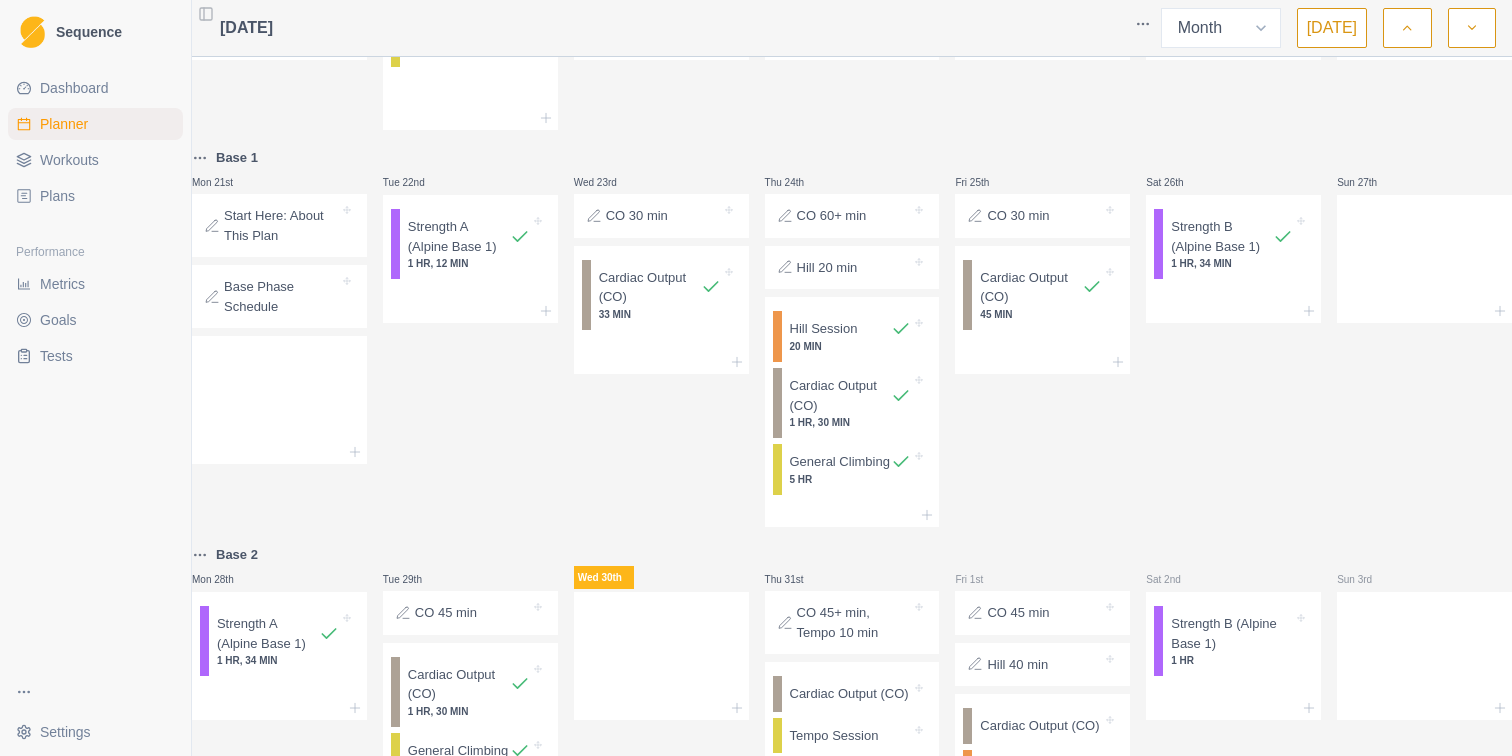 scroll, scrollTop: 627, scrollLeft: 0, axis: vertical 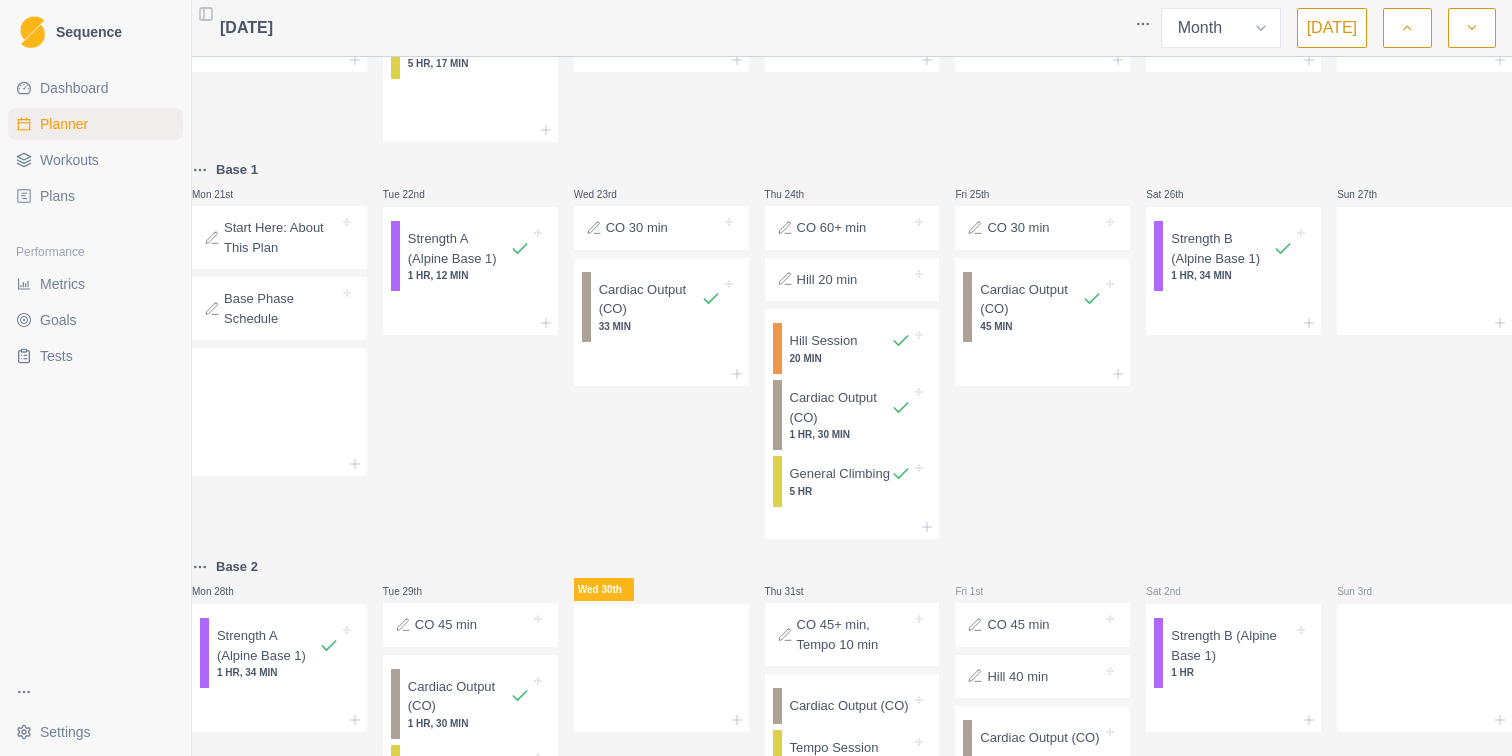 click on "Dashboard" at bounding box center [95, 88] 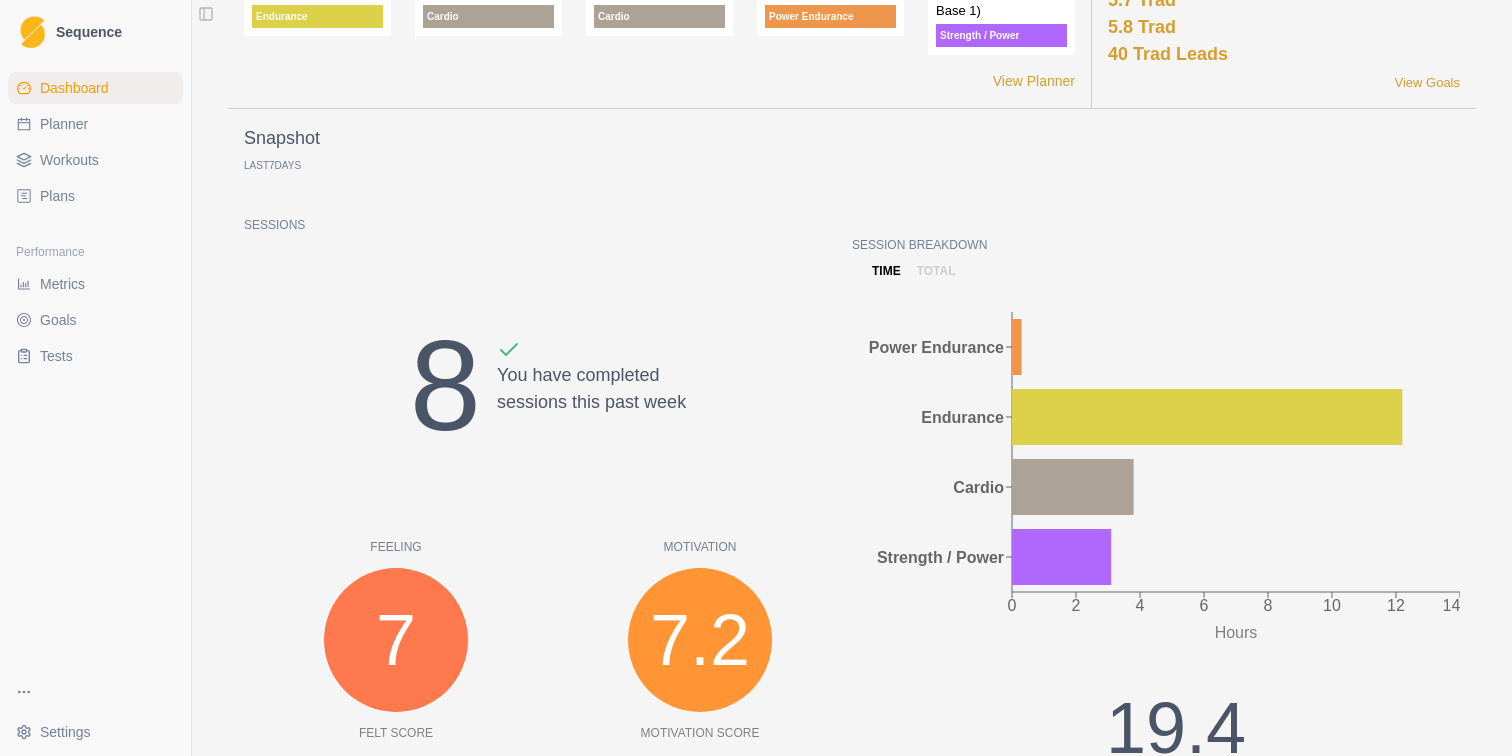 scroll, scrollTop: 0, scrollLeft: 0, axis: both 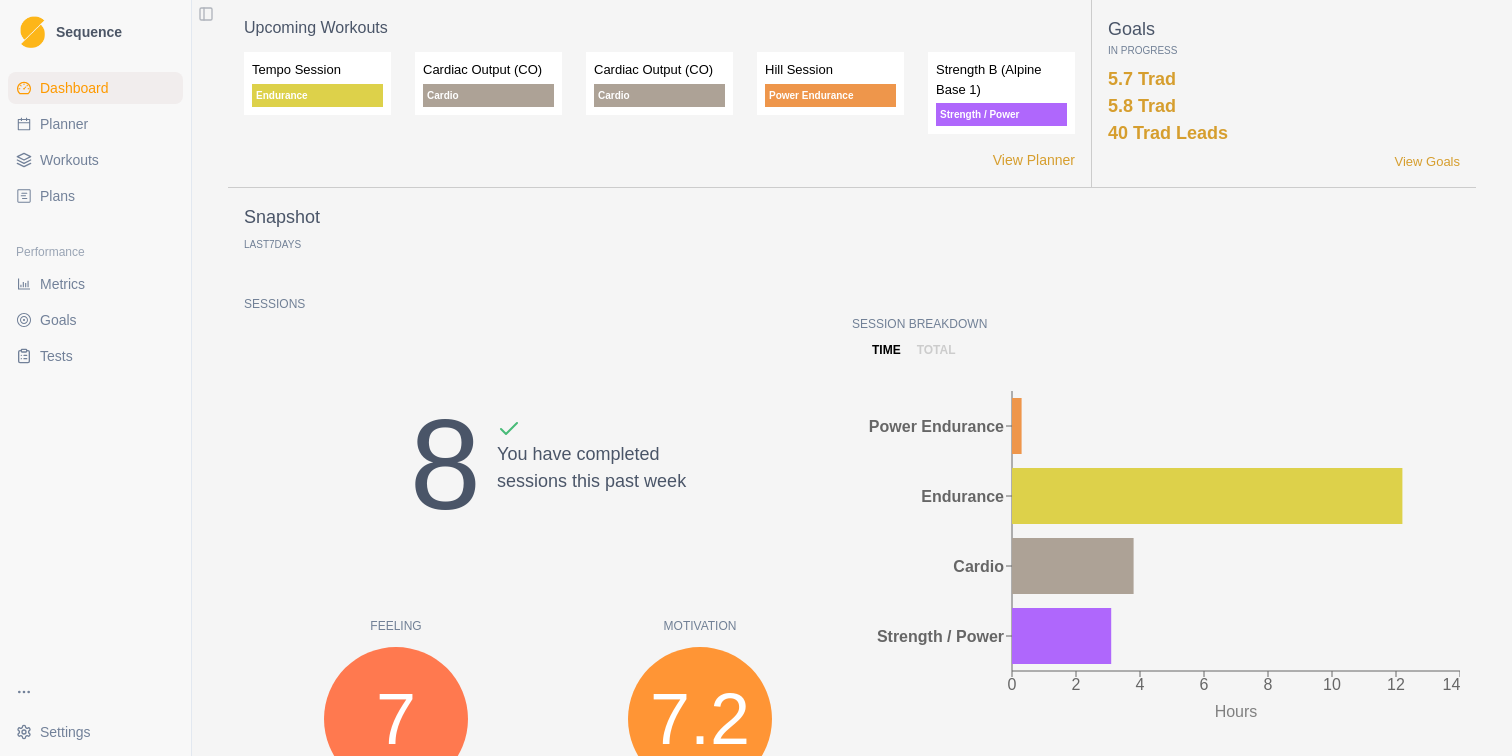 click on "Plans" at bounding box center (95, 196) 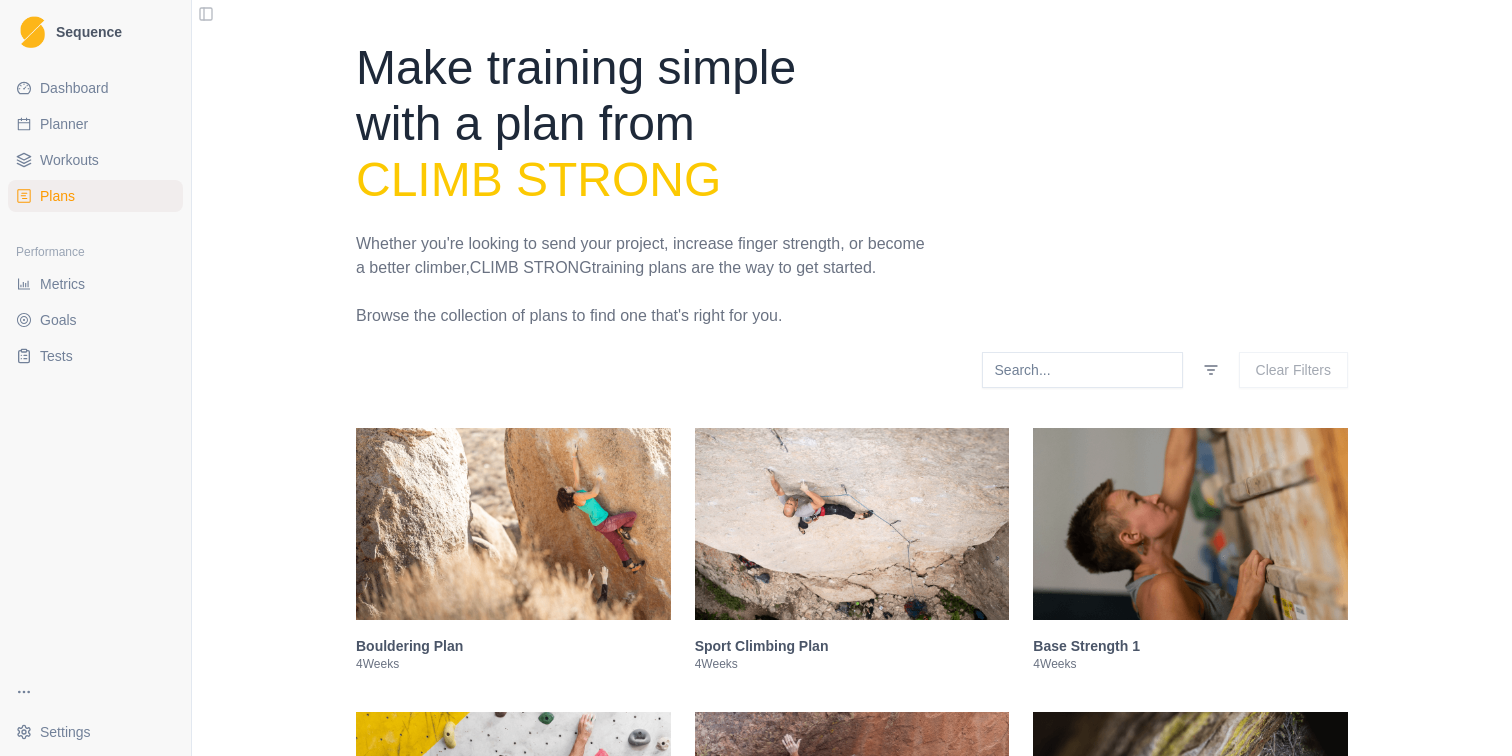 click on "Dashboard" at bounding box center (74, 88) 